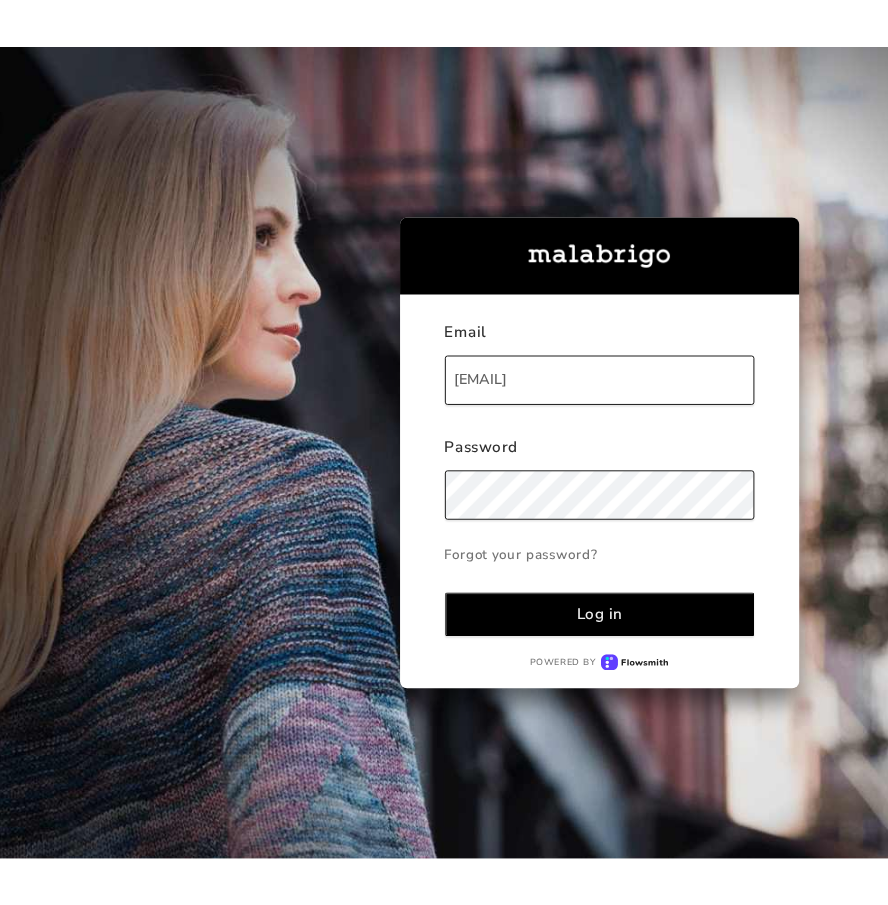 scroll, scrollTop: 0, scrollLeft: 0, axis: both 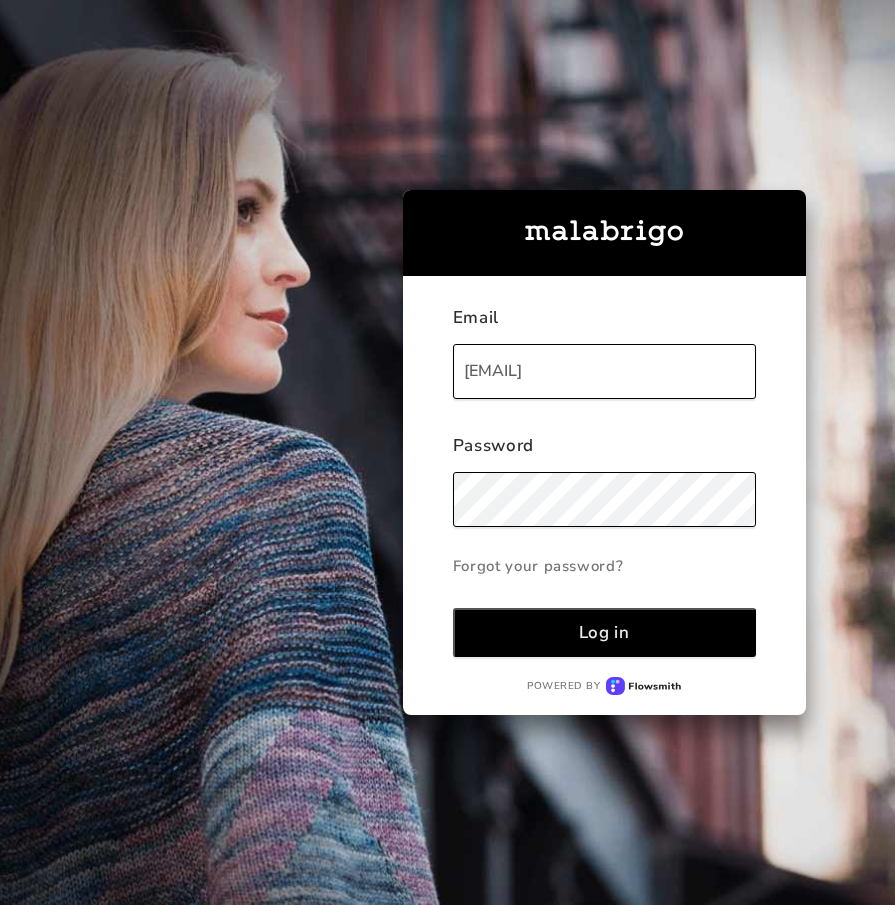 click on "Log in" at bounding box center [604, 632] 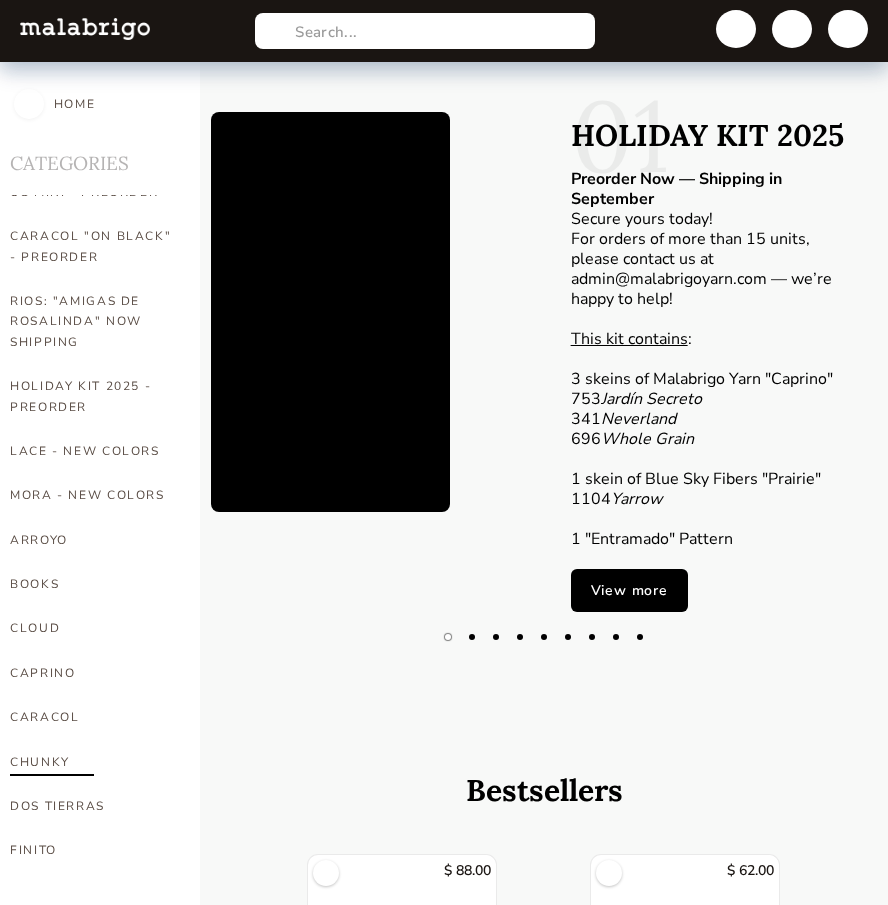 scroll, scrollTop: 200, scrollLeft: 0, axis: vertical 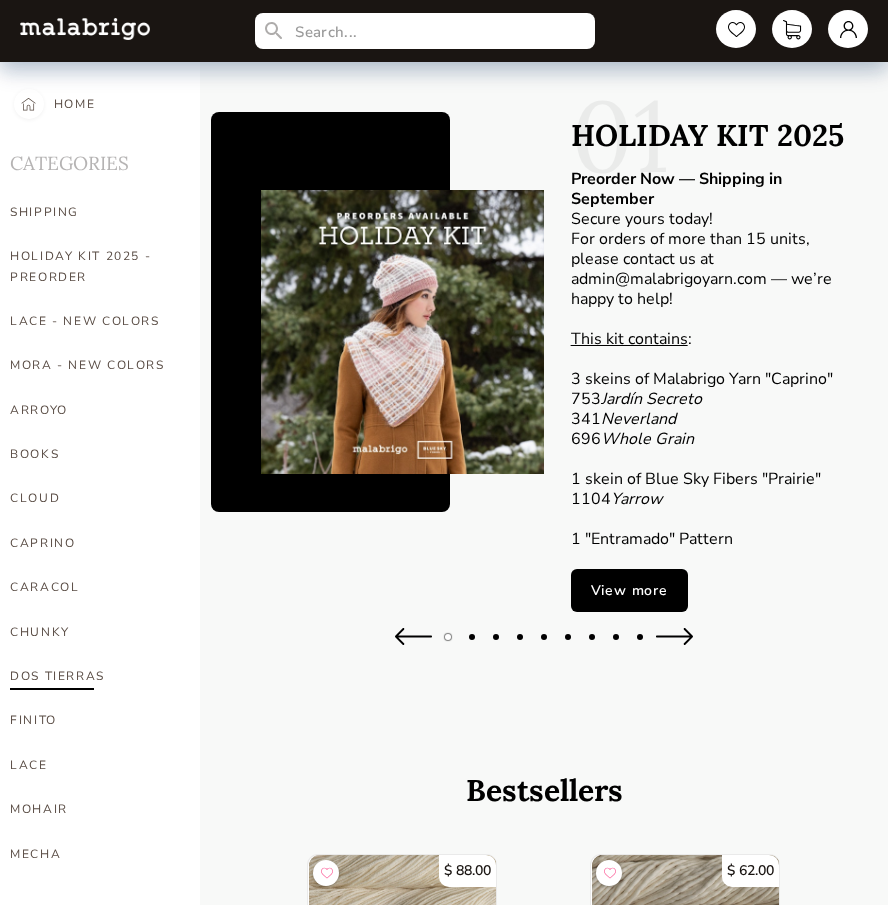 click on "DOS TIERRAS" at bounding box center (93, 676) 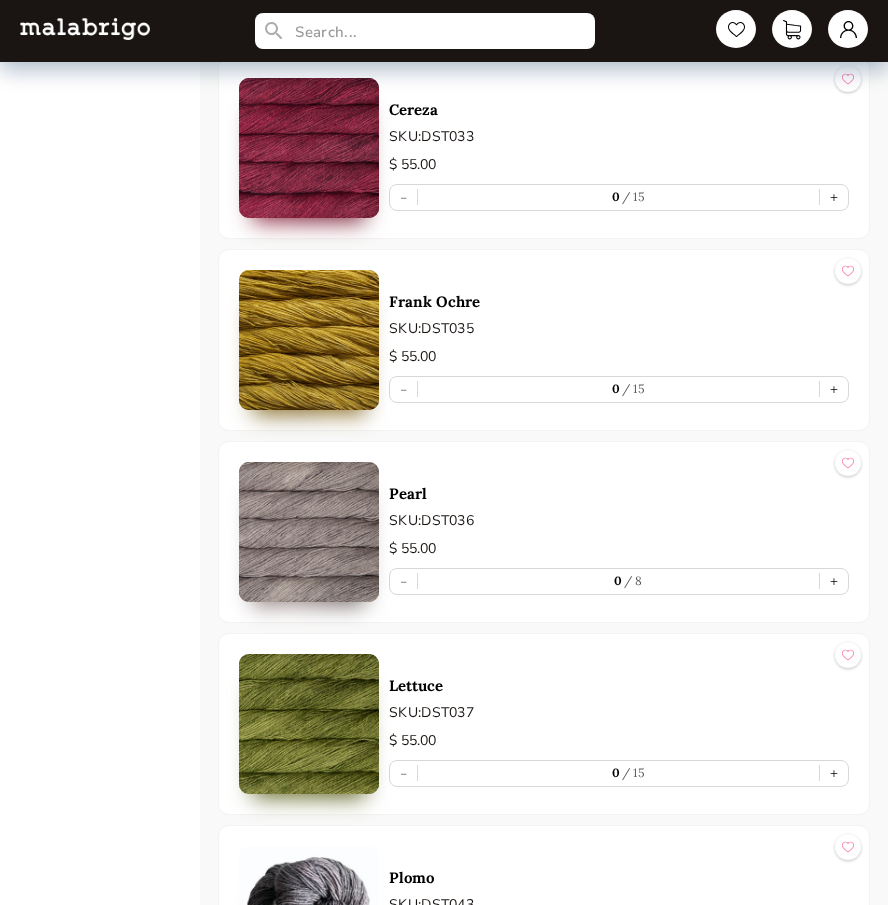 scroll, scrollTop: 1300, scrollLeft: 0, axis: vertical 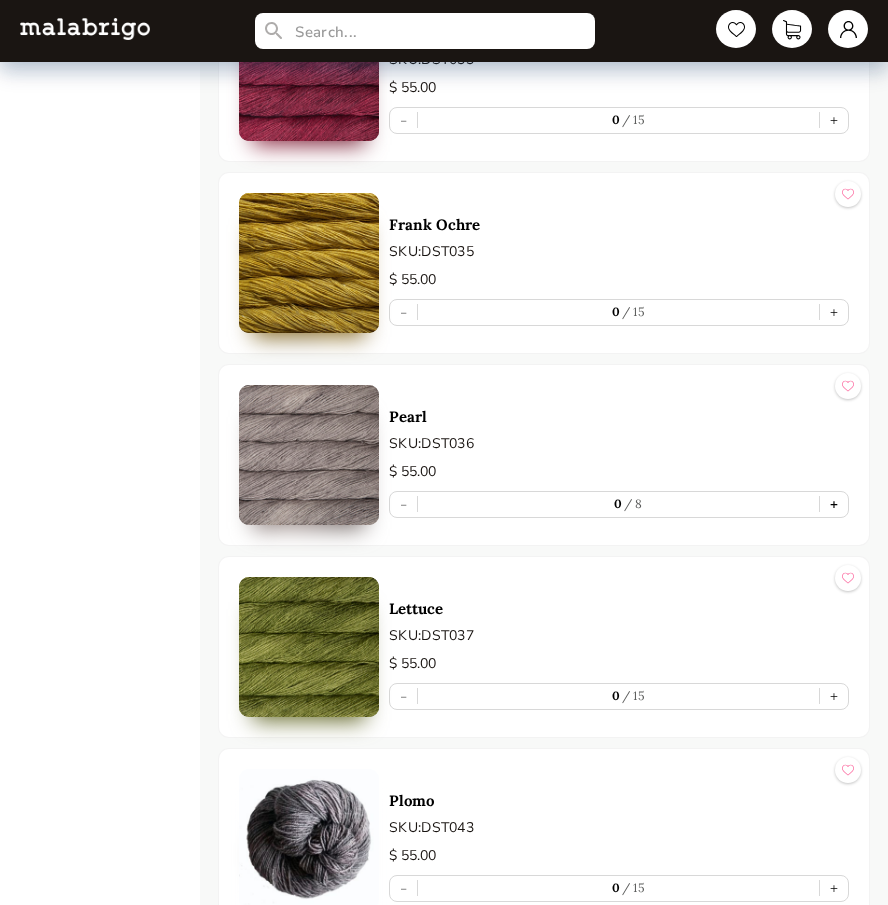click on "+" at bounding box center (834, 504) 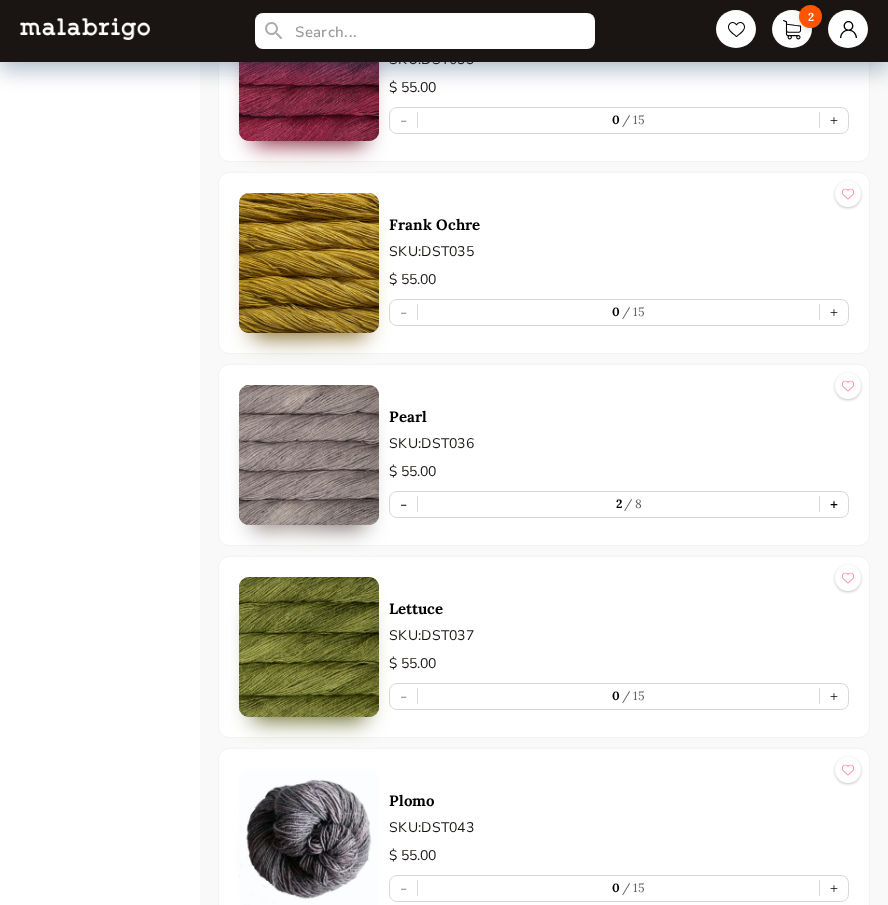 click on "+" at bounding box center (834, 504) 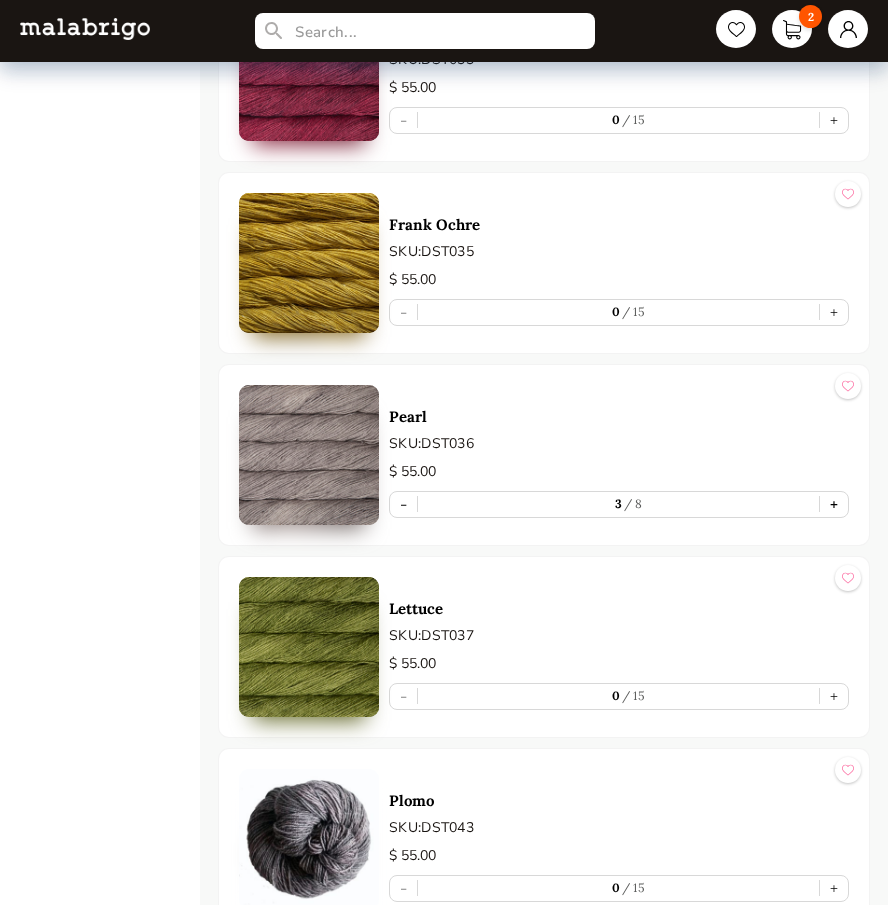 click on "+" at bounding box center (834, 504) 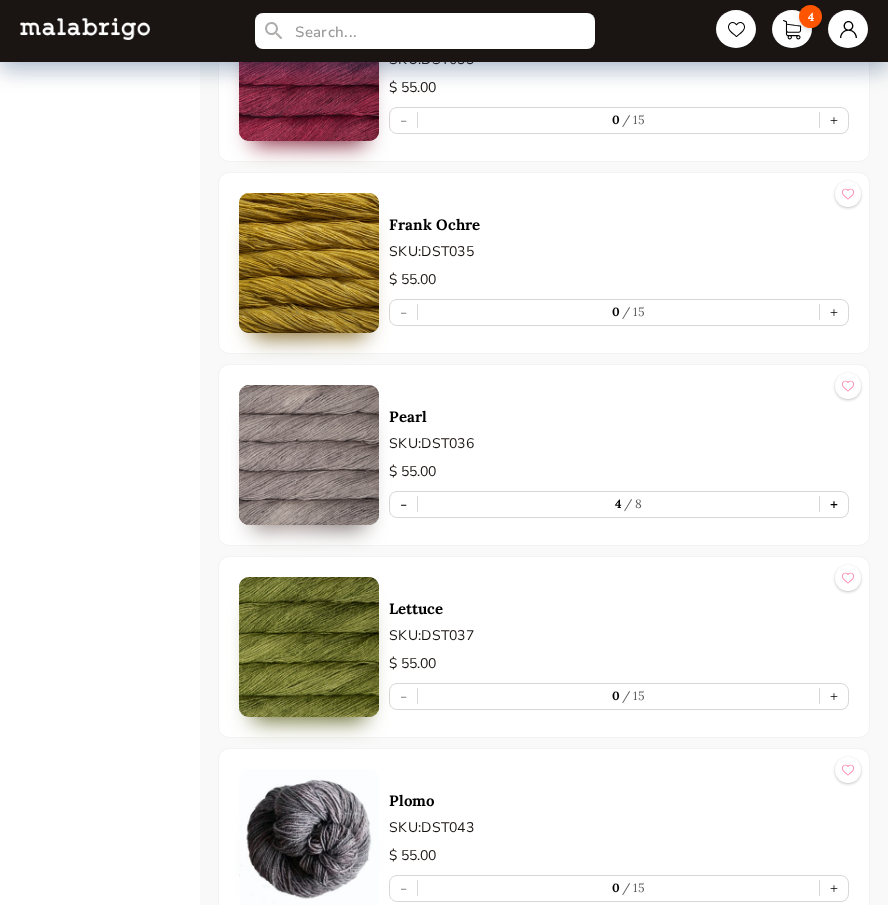 click on "+" at bounding box center (834, 504) 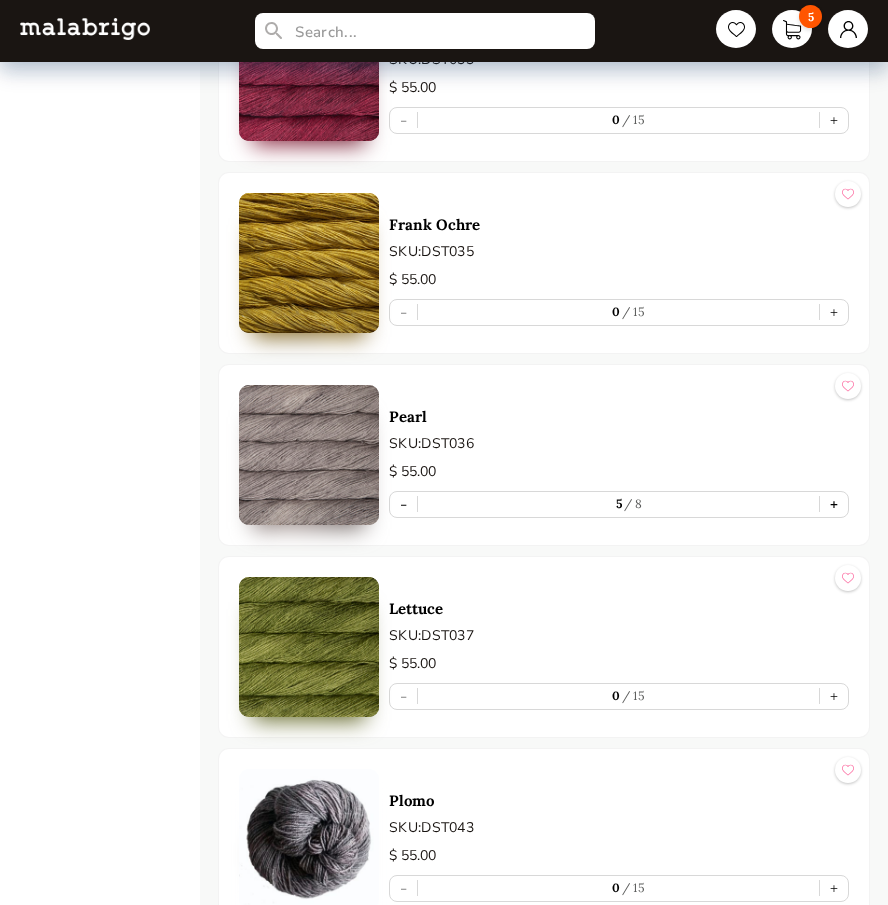 click on "+" at bounding box center [834, 504] 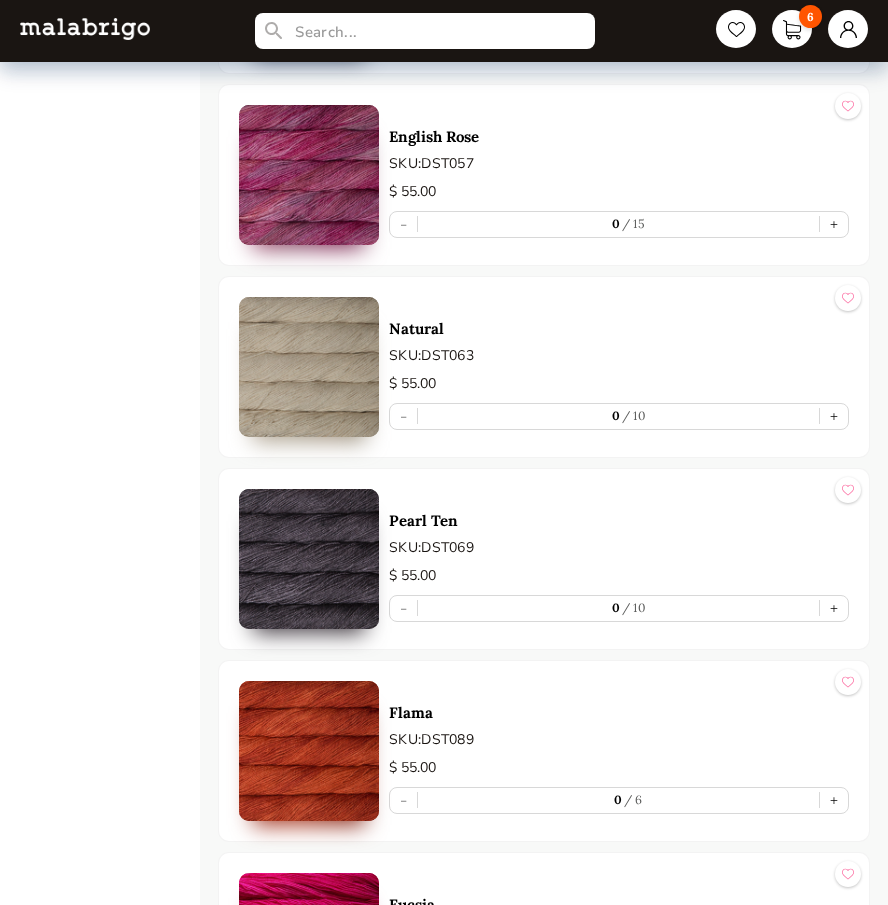 scroll, scrollTop: 2400, scrollLeft: 0, axis: vertical 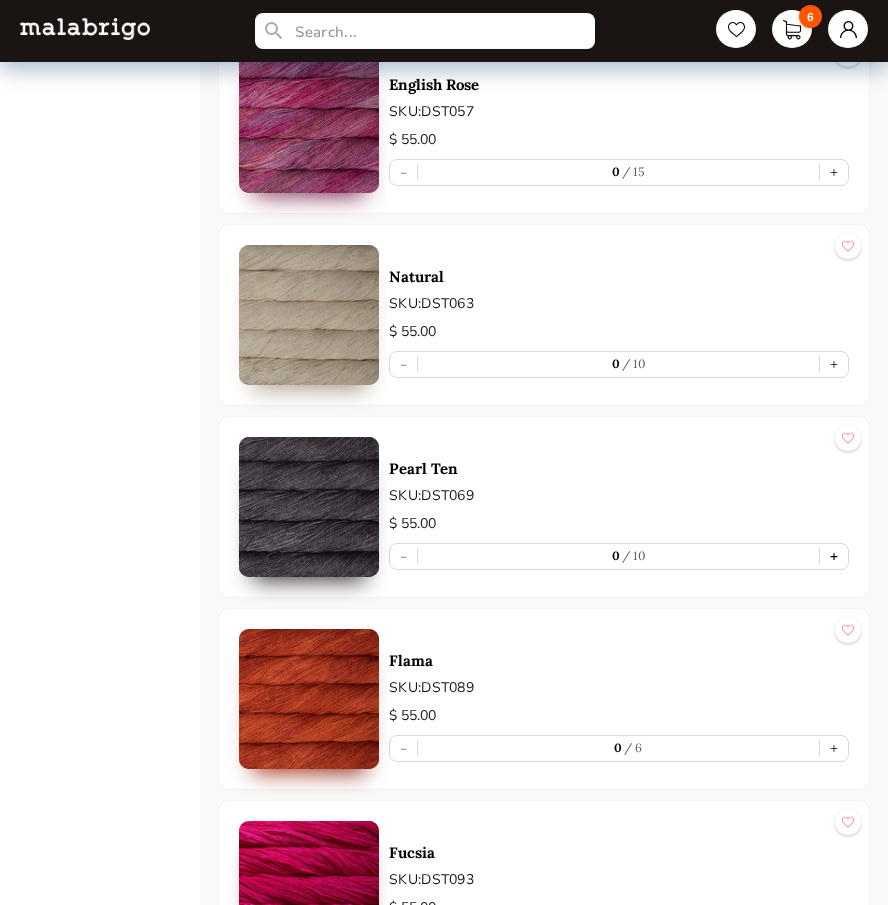 click on "+" at bounding box center (834, 556) 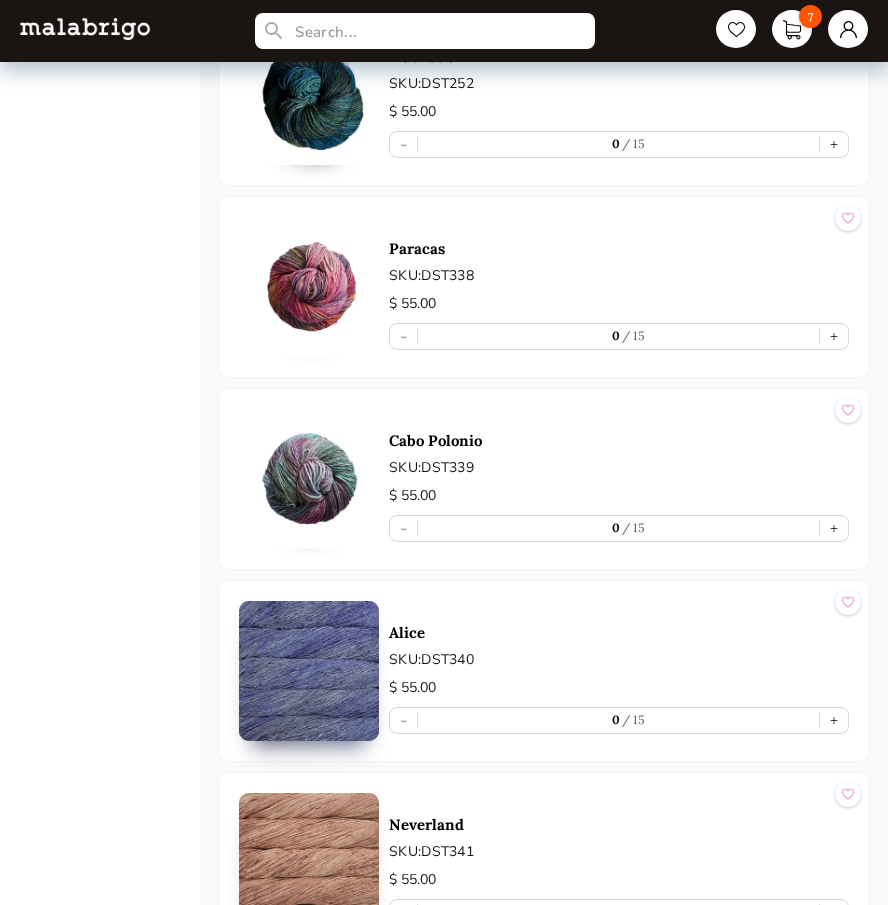 scroll, scrollTop: 5800, scrollLeft: 0, axis: vertical 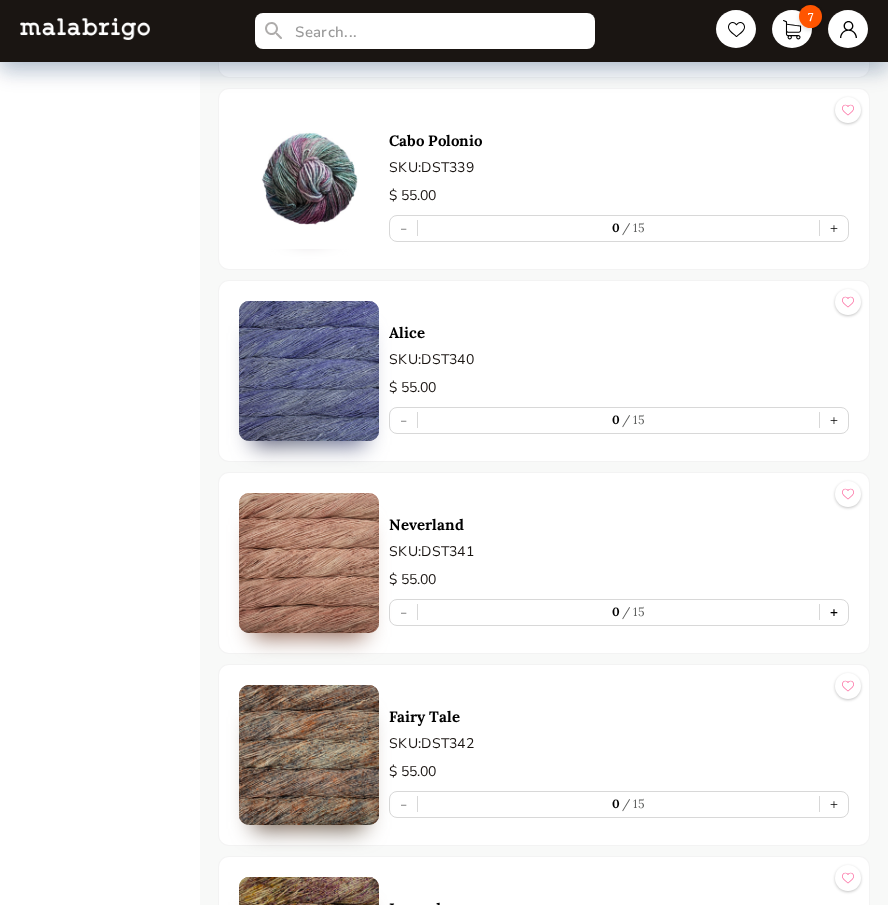click on "+" at bounding box center [834, 612] 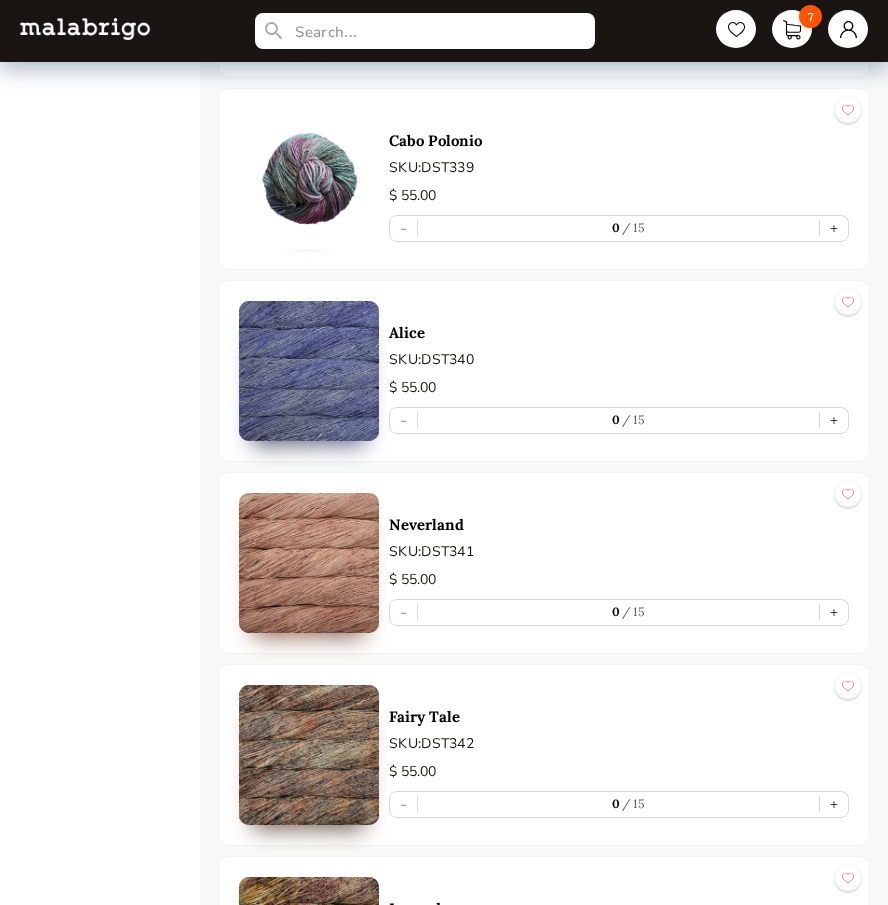 type on "1" 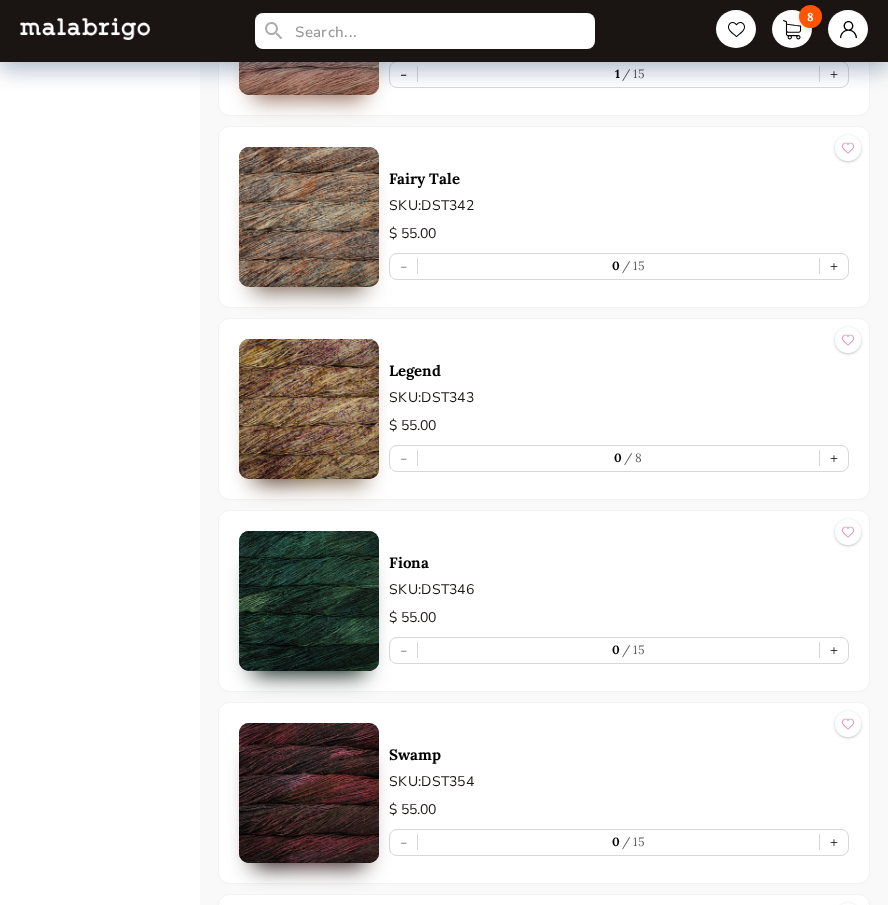 scroll, scrollTop: 6400, scrollLeft: 0, axis: vertical 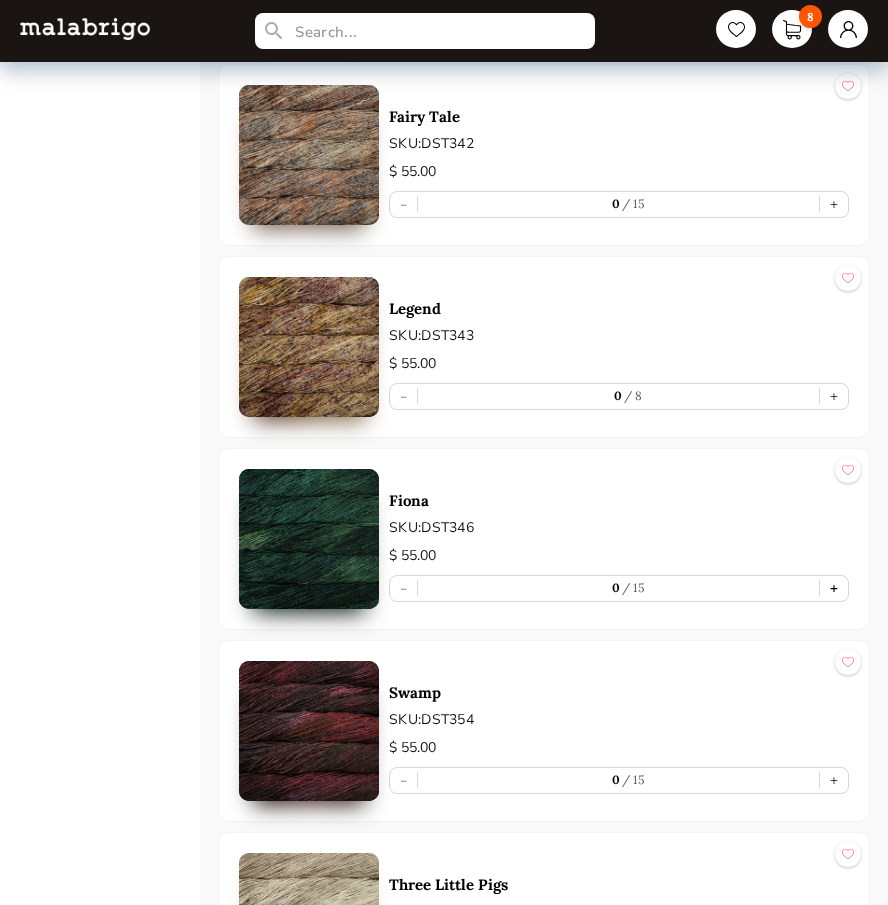 click on "+" at bounding box center [834, 588] 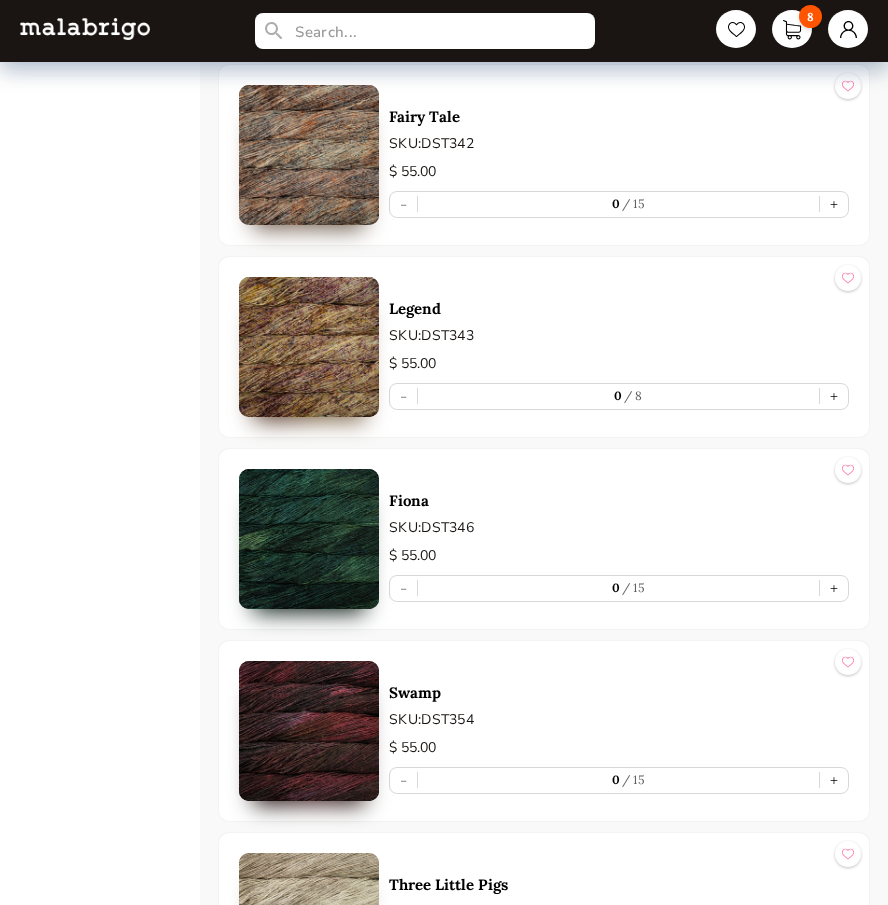 type on "1" 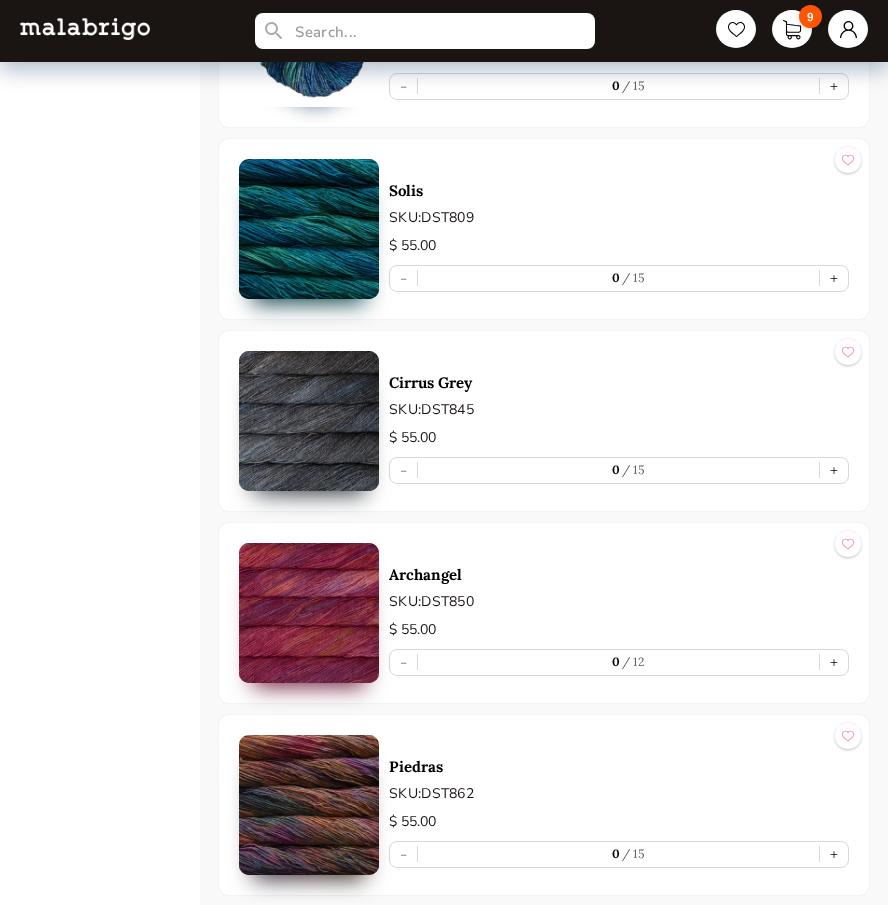 scroll, scrollTop: 9600, scrollLeft: 0, axis: vertical 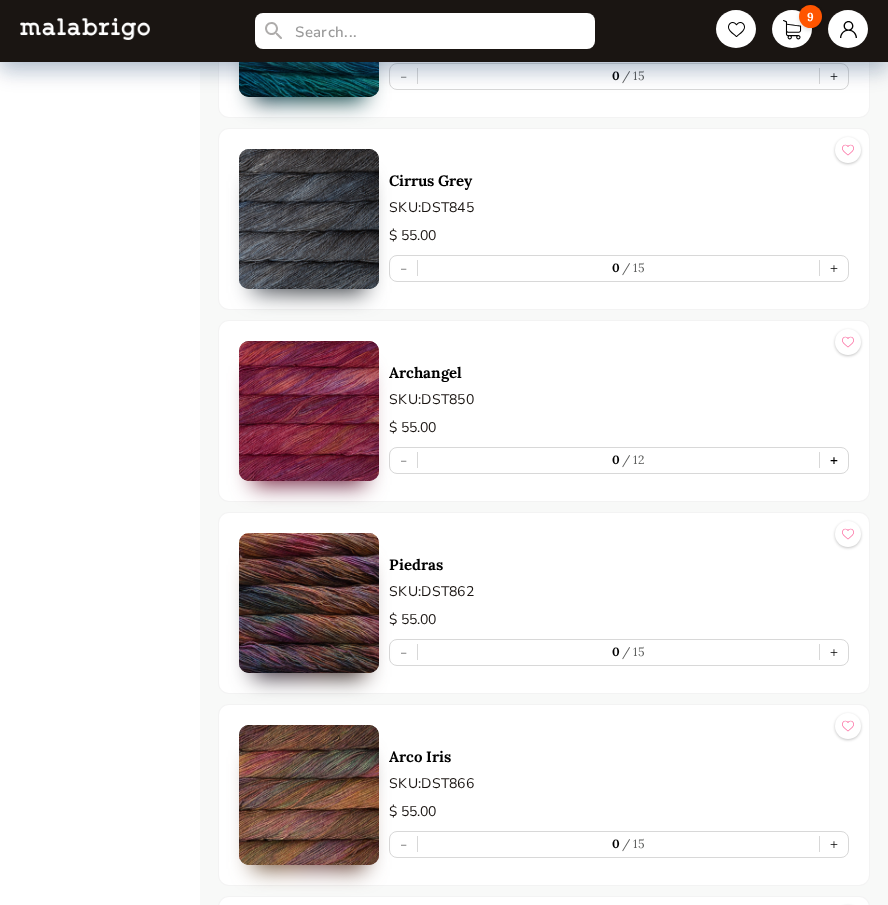 click on "+" at bounding box center (834, 460) 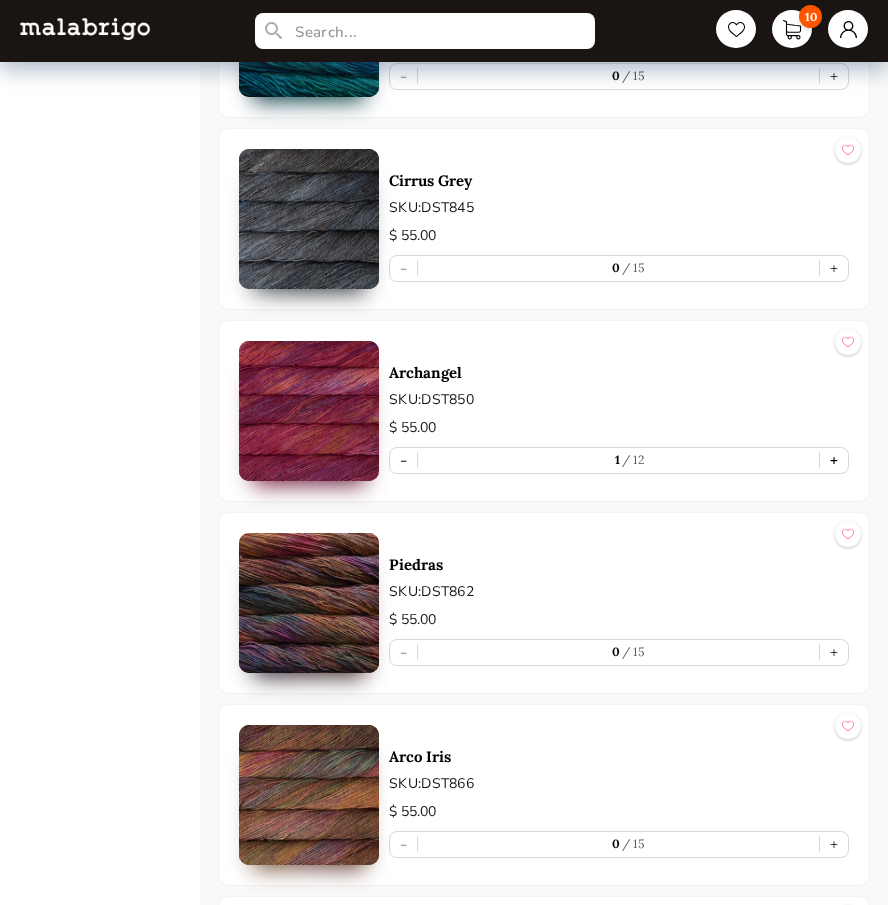 click on "+" at bounding box center [834, 460] 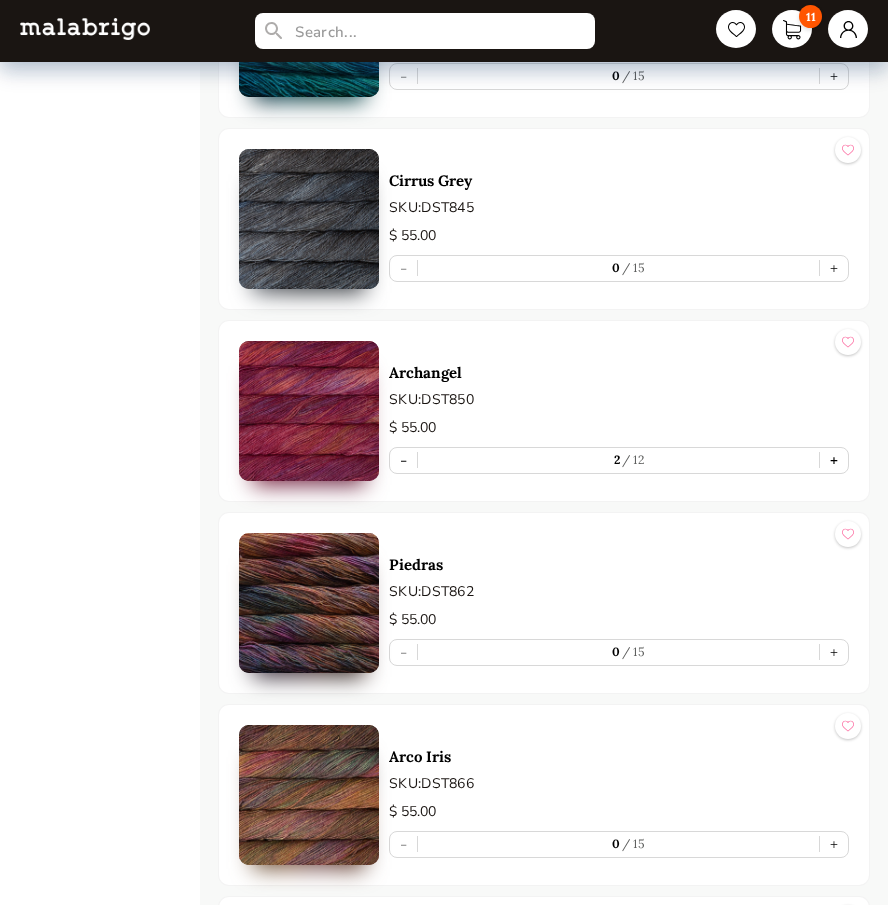 click on "+" at bounding box center [834, 460] 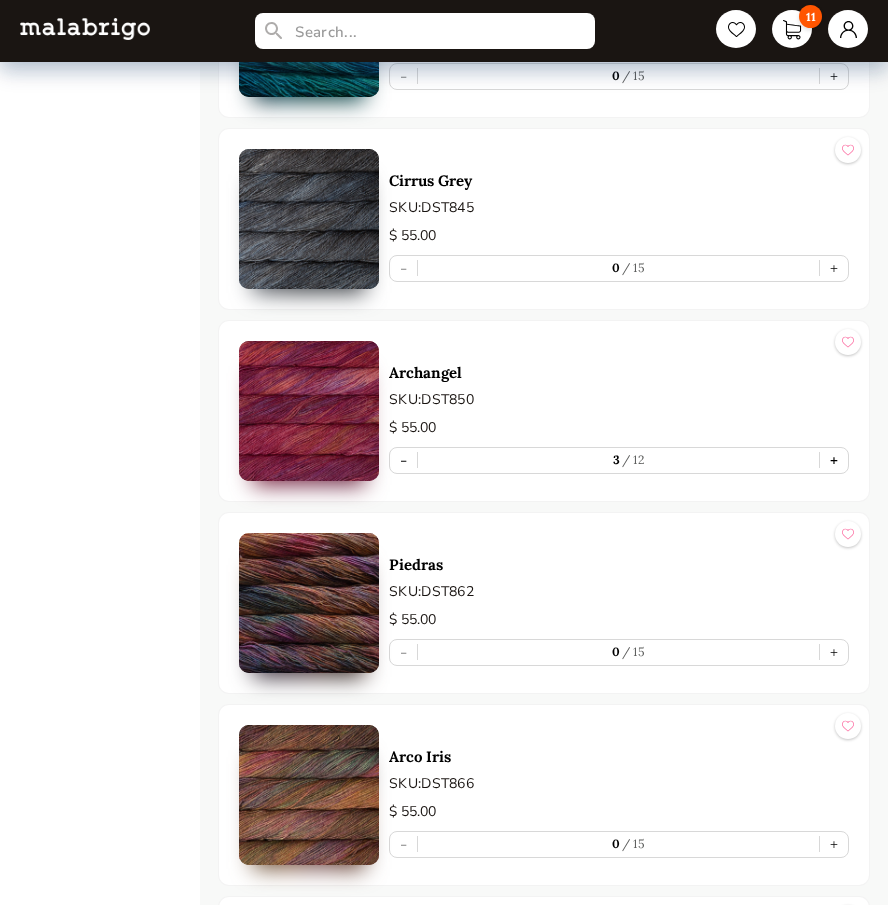 click on "+" at bounding box center [834, 460] 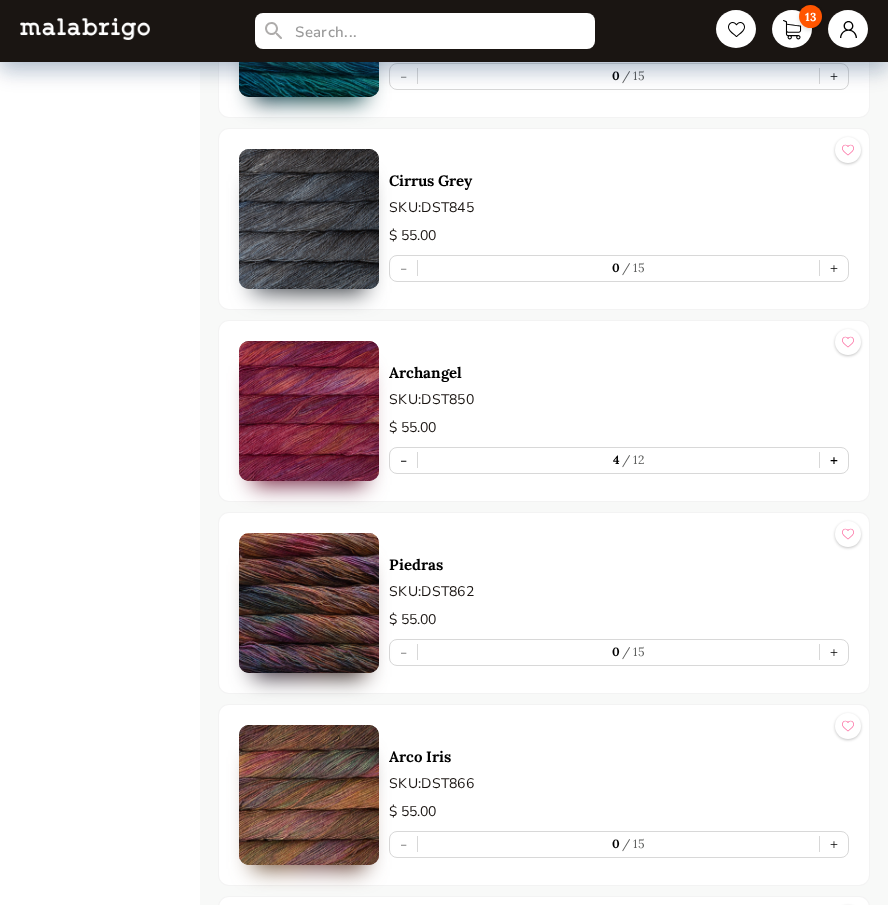 click on "+" at bounding box center (834, 460) 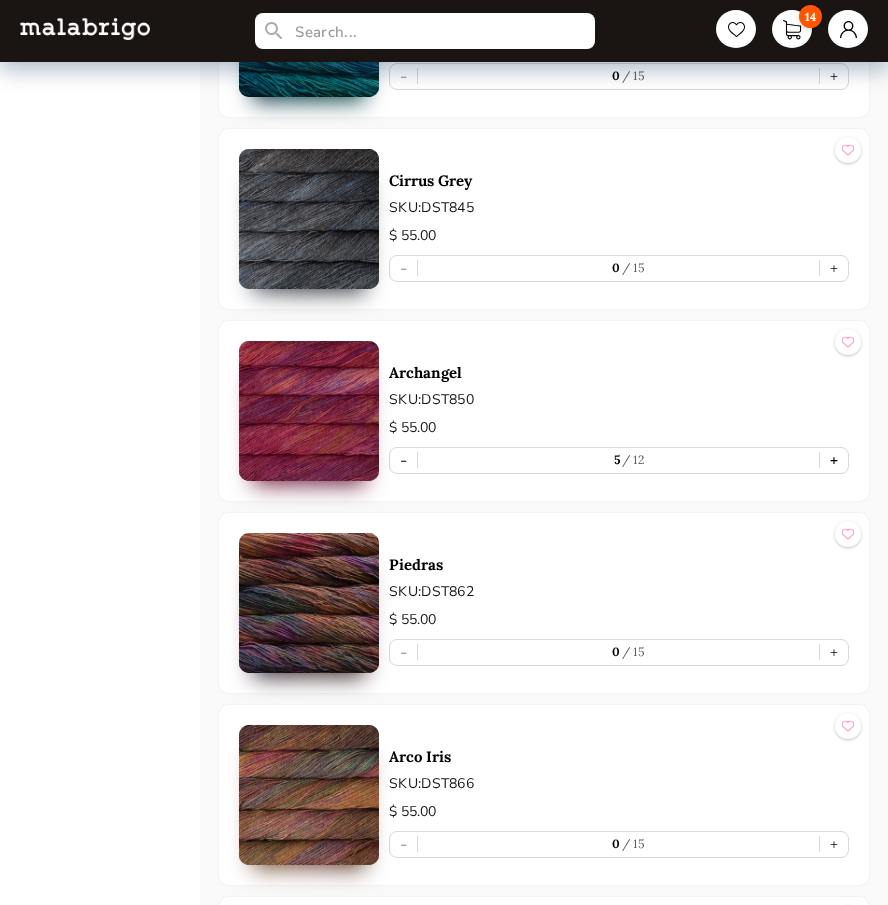 click on "+" at bounding box center (834, 460) 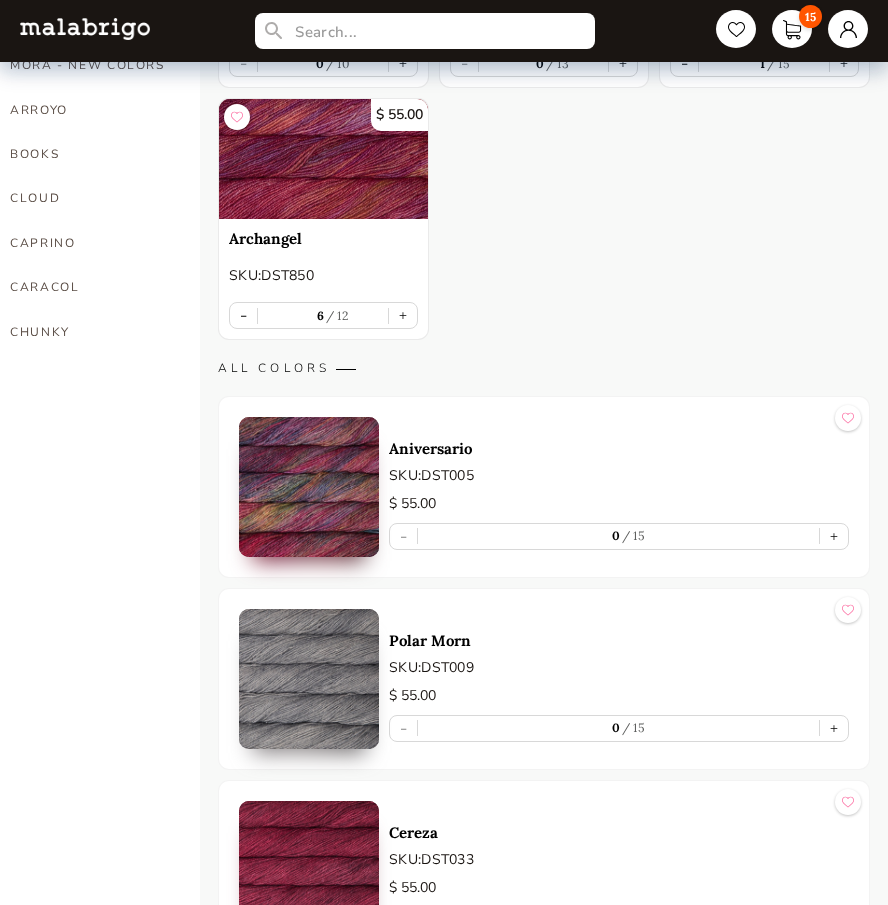 scroll, scrollTop: 400, scrollLeft: 0, axis: vertical 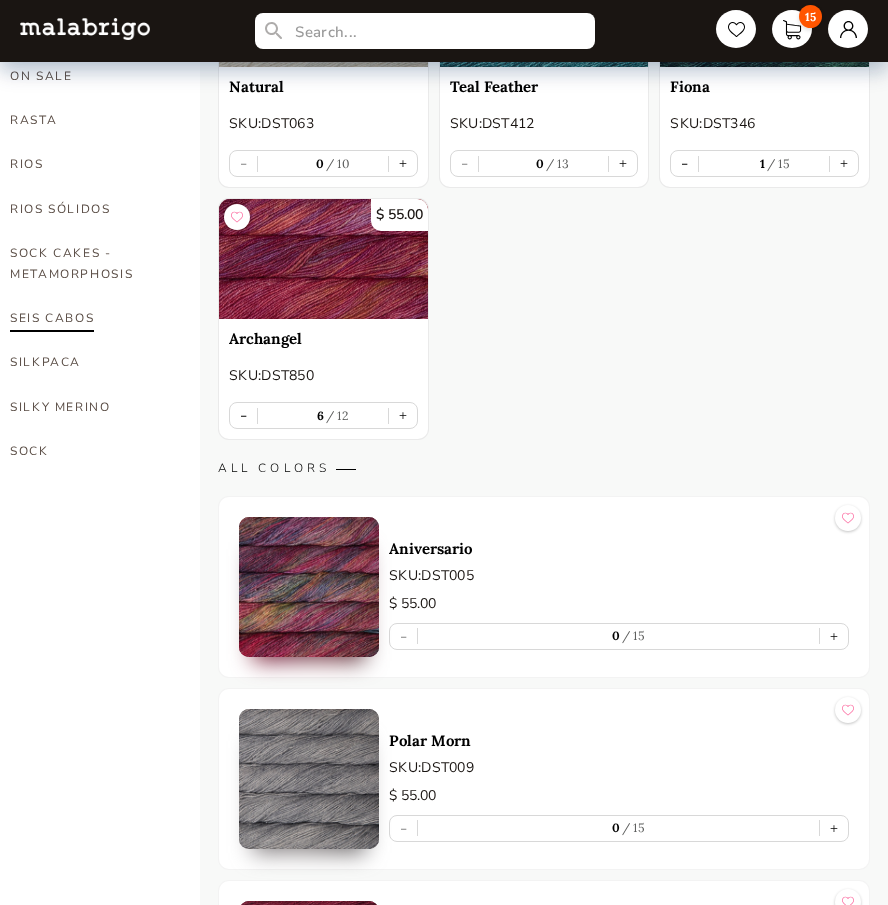 click on "SEIS CABOS" at bounding box center [93, 318] 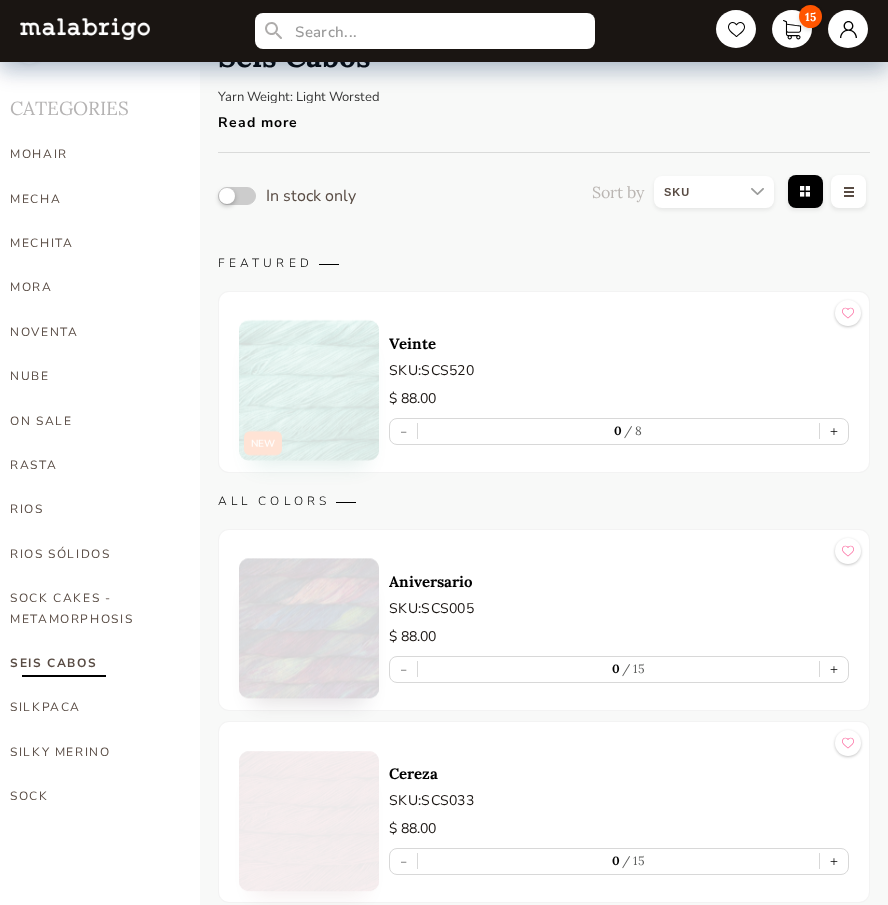 scroll, scrollTop: 0, scrollLeft: 0, axis: both 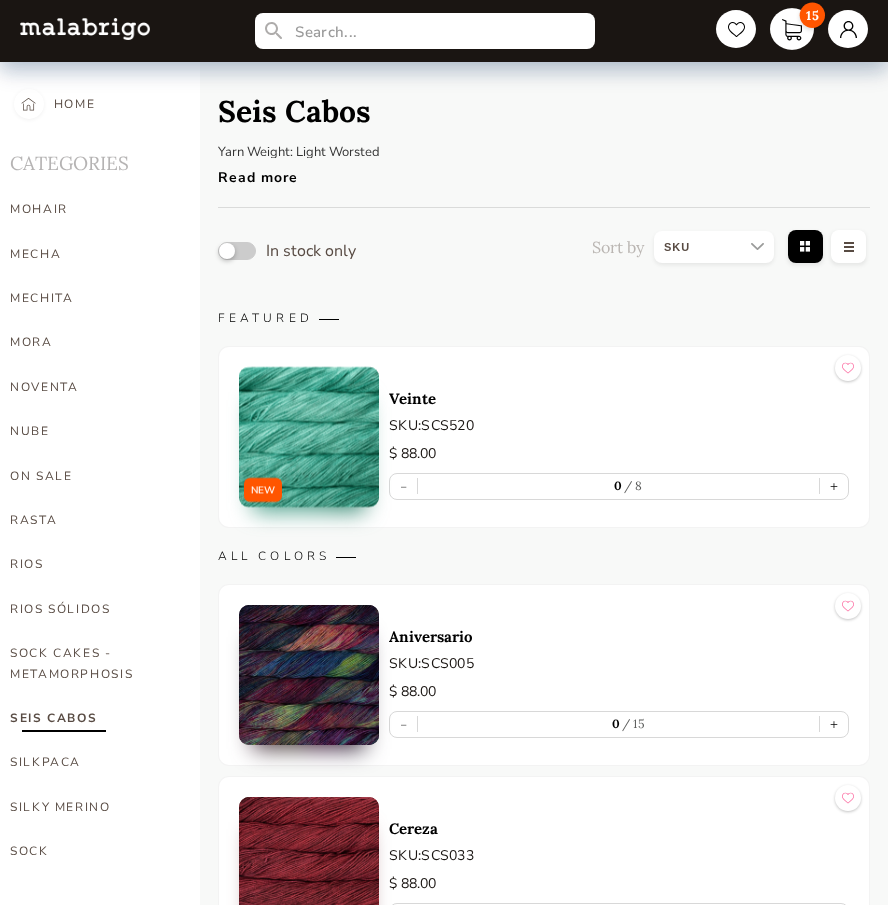 click on "15" at bounding box center [792, 29] 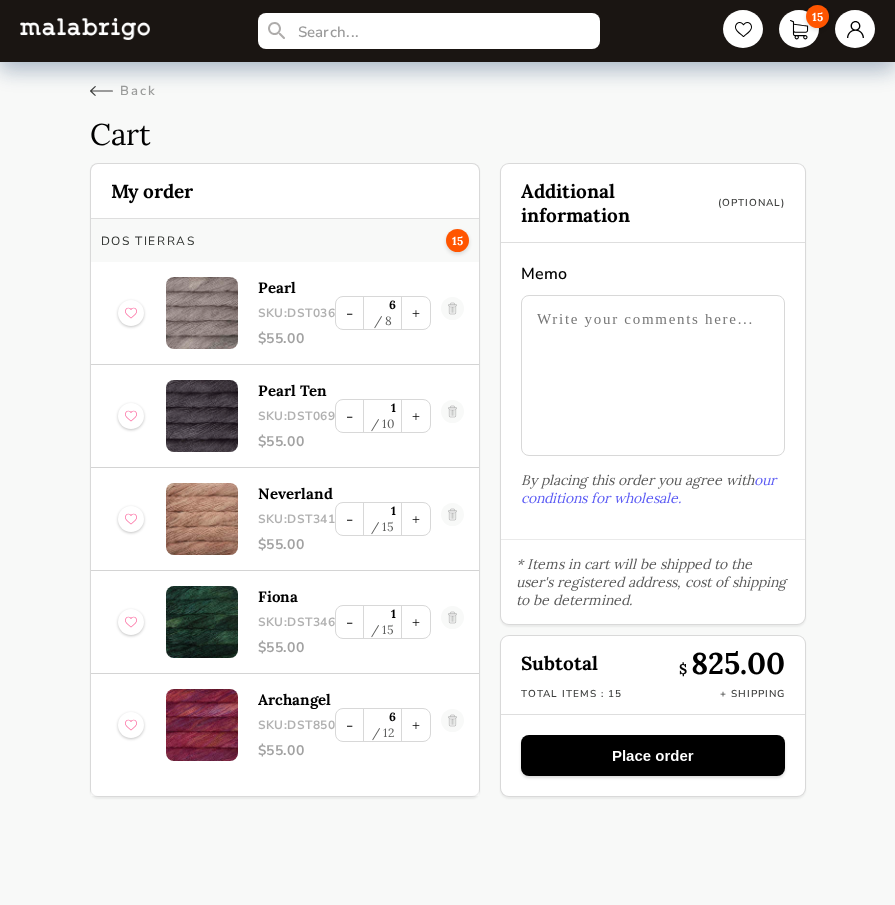 click on "Place order" at bounding box center (652, 755) 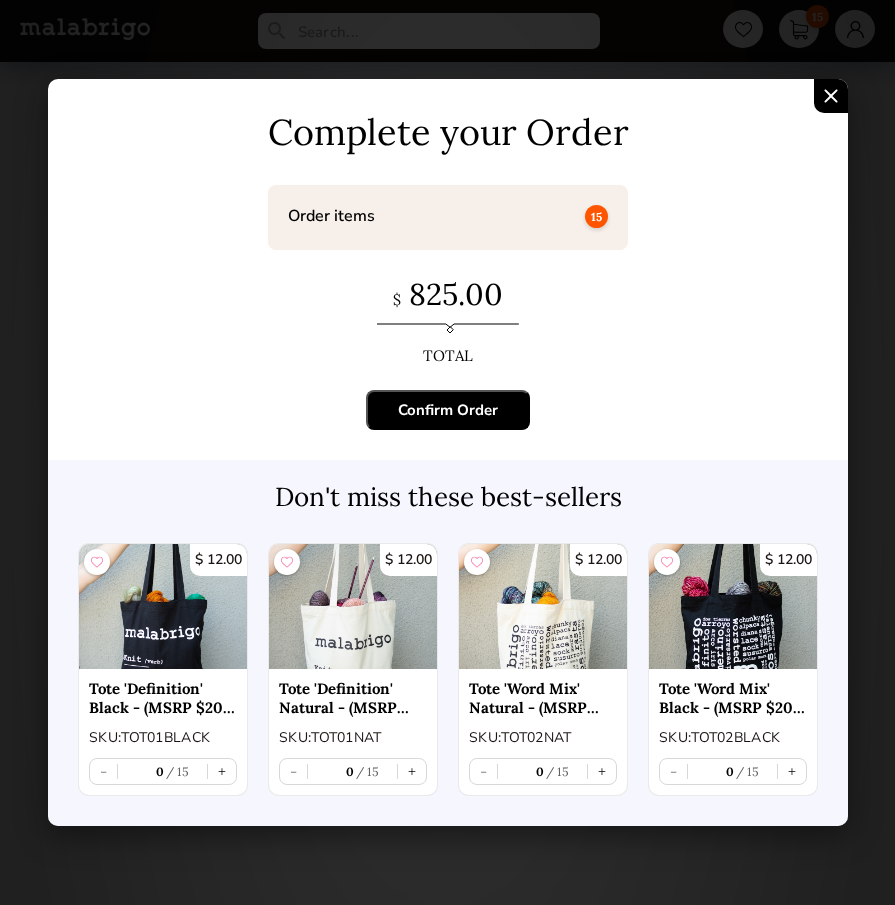 click on "Confirm Order" at bounding box center (448, 410) 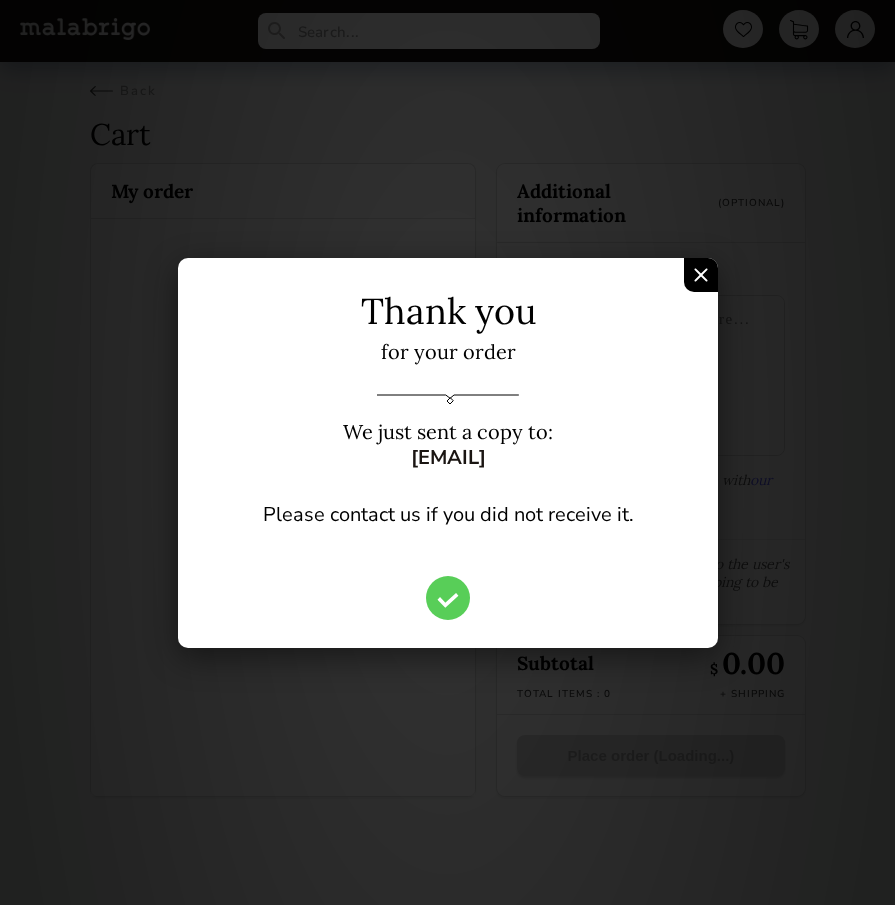 click at bounding box center (701, 275) 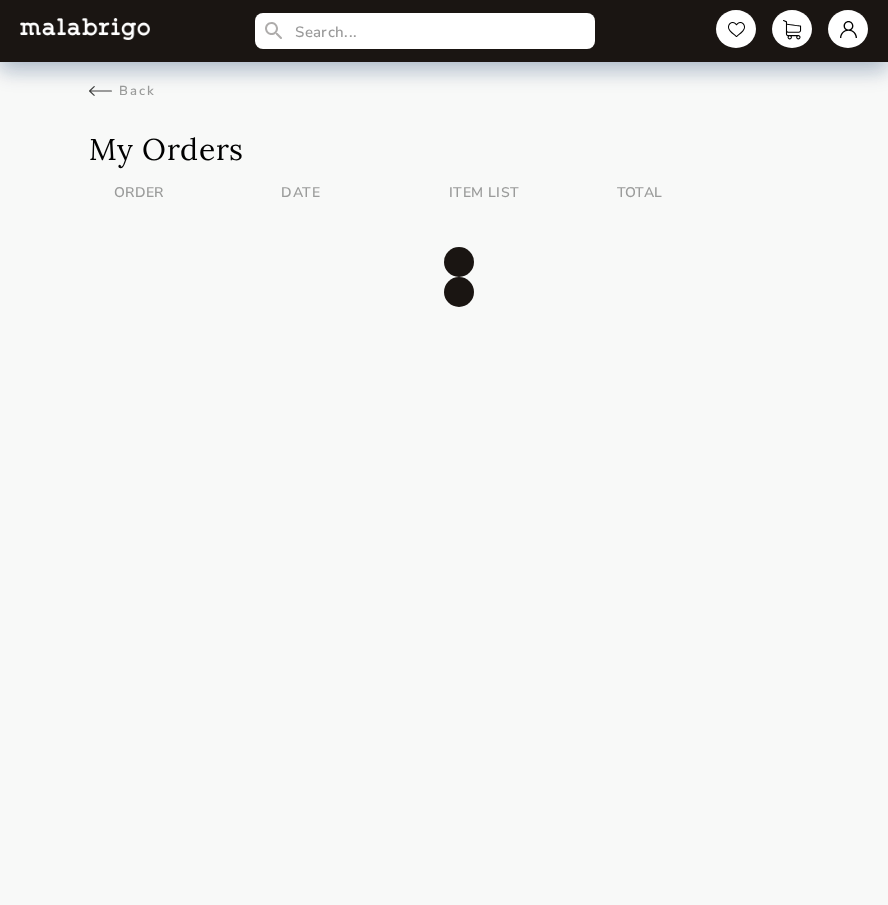 click at bounding box center [85, 28] 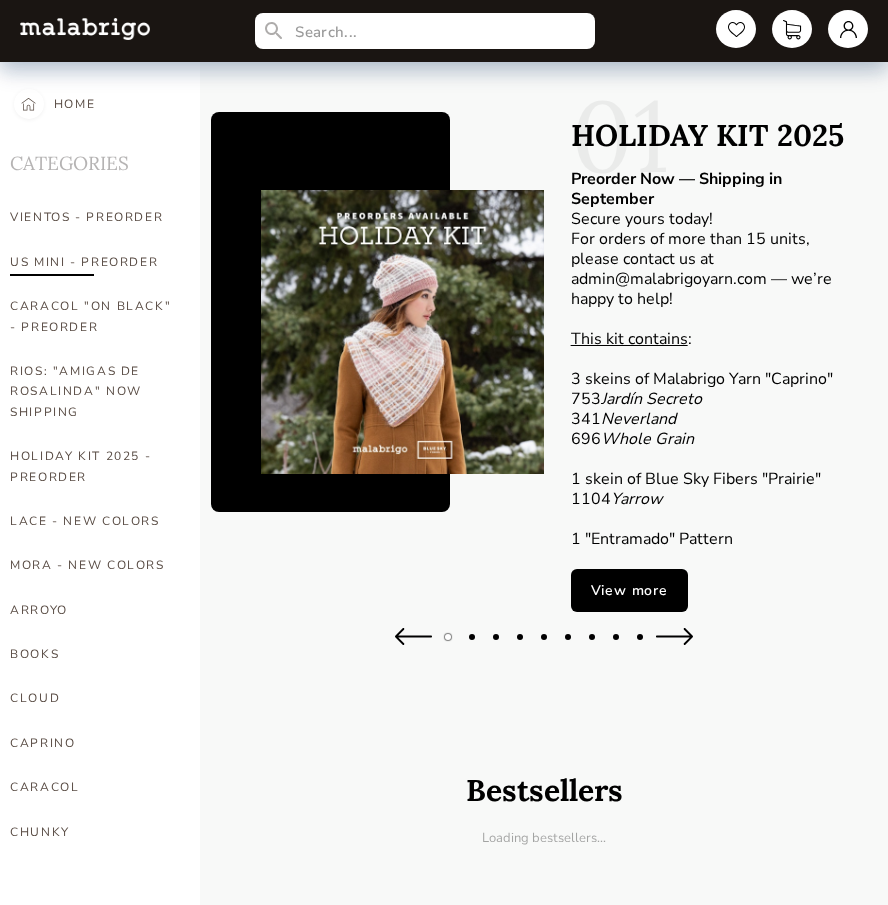 click on "US MINI - PREORDER" at bounding box center (93, 262) 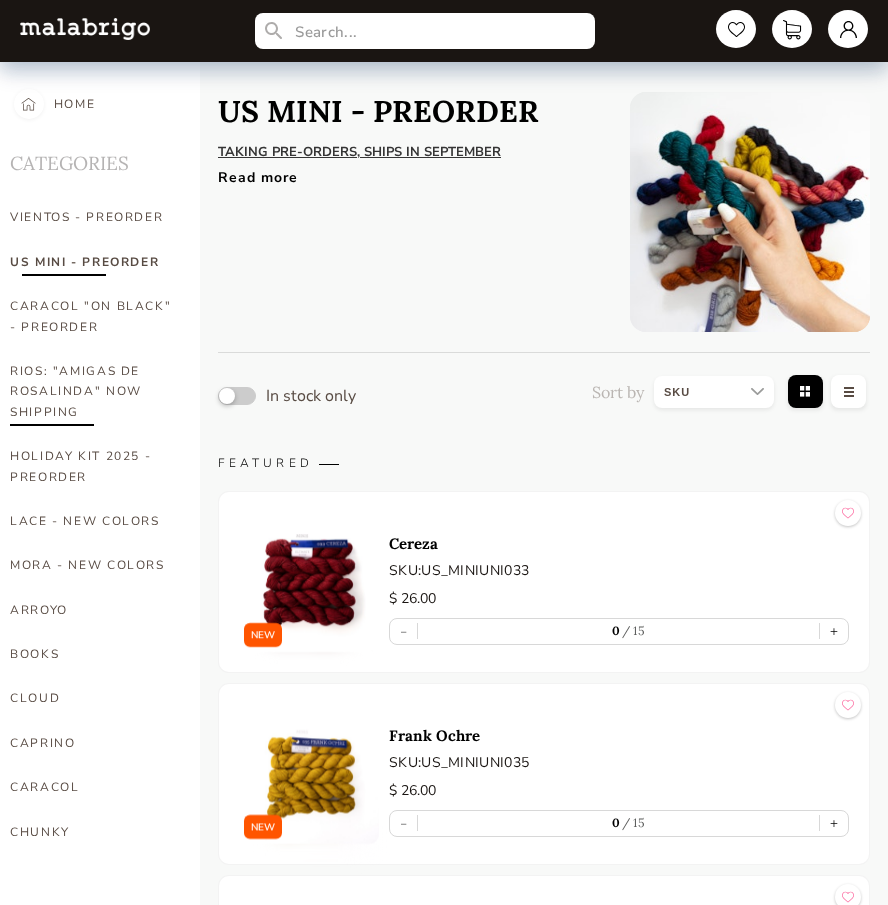 click on "RIOS: "AMIGAS DE ROSALINDA"  NOW SHIPPING" at bounding box center (93, 391) 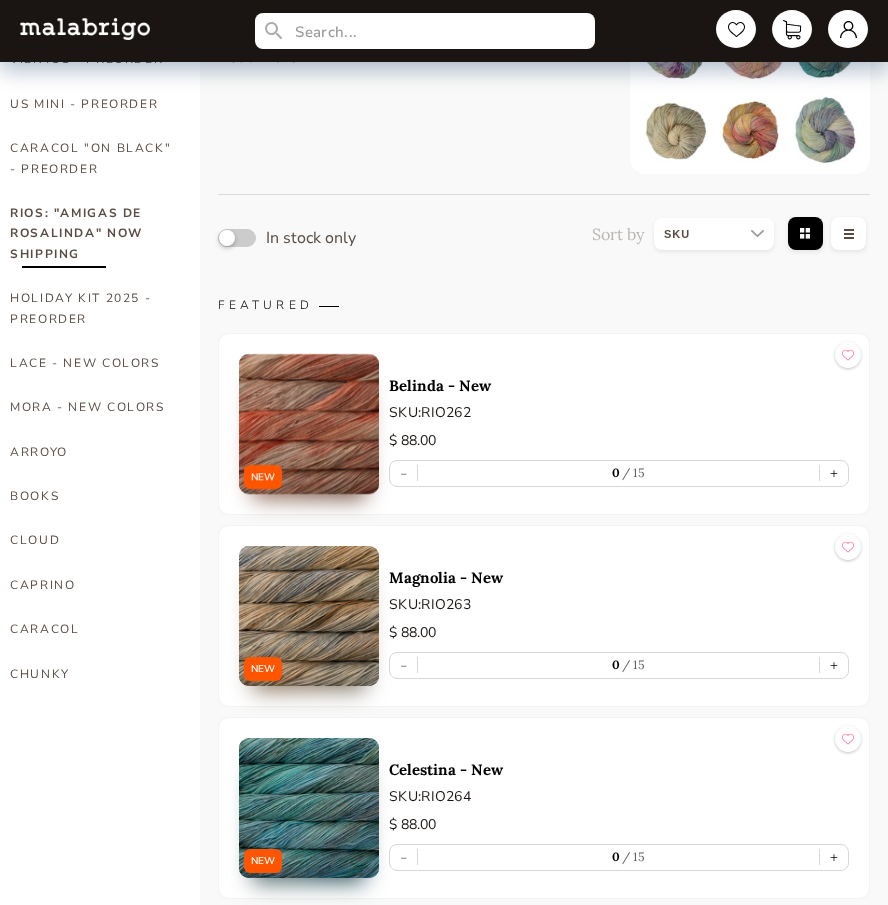 scroll, scrollTop: 125, scrollLeft: 0, axis: vertical 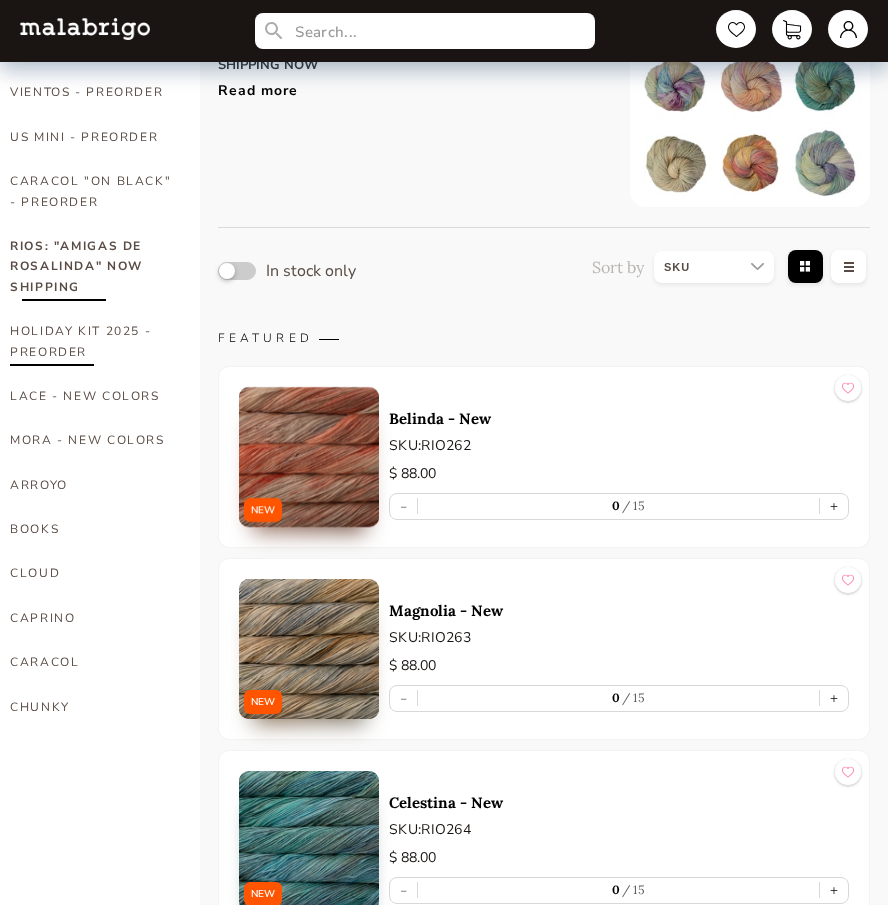 click on "HOLIDAY KIT 2025 - PREORDER" at bounding box center (93, 341) 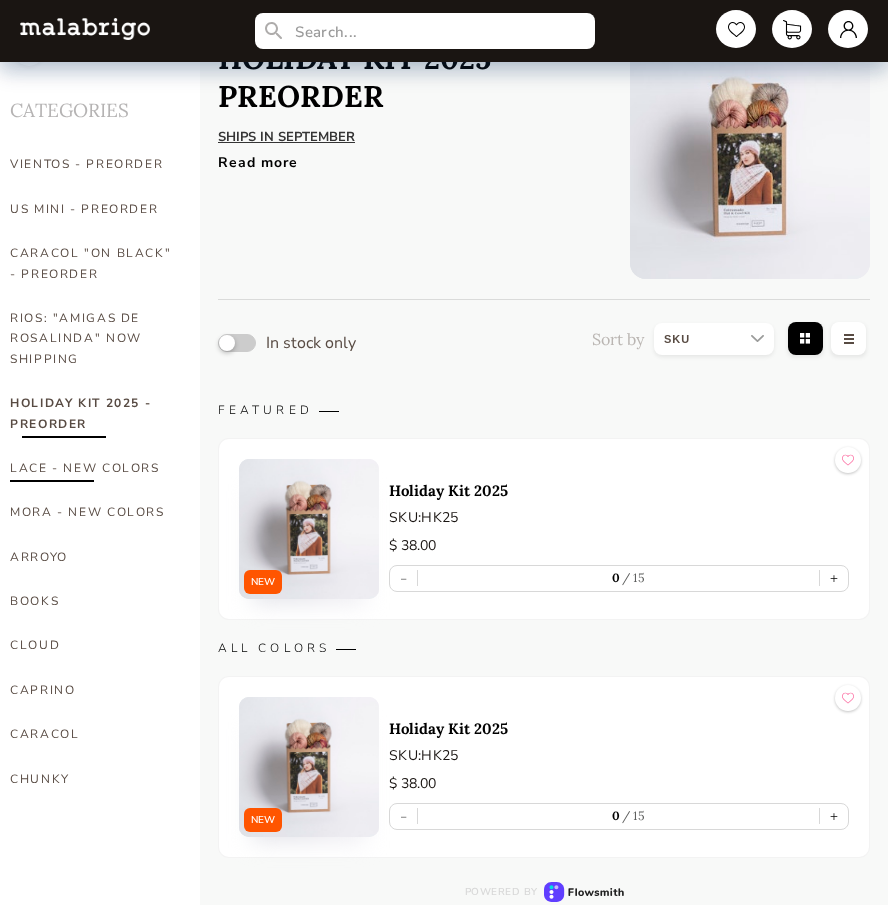 click on "LACE - NEW COLORS" at bounding box center [93, 468] 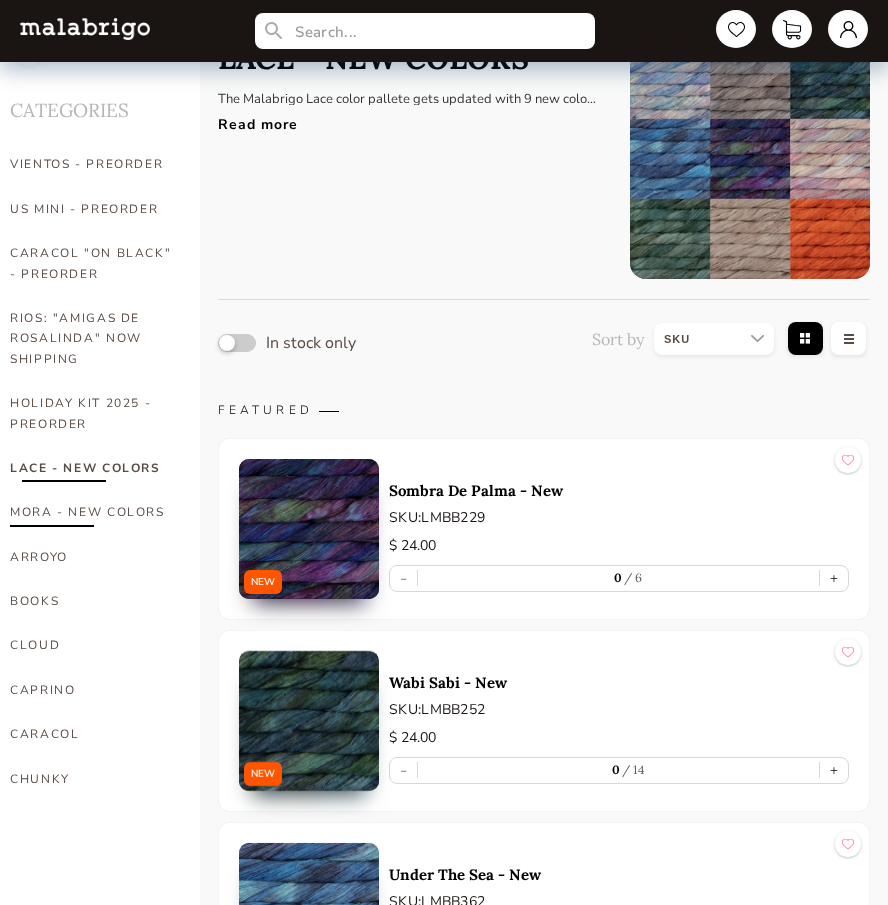 click on "MORA - NEW COLORS" at bounding box center [93, 512] 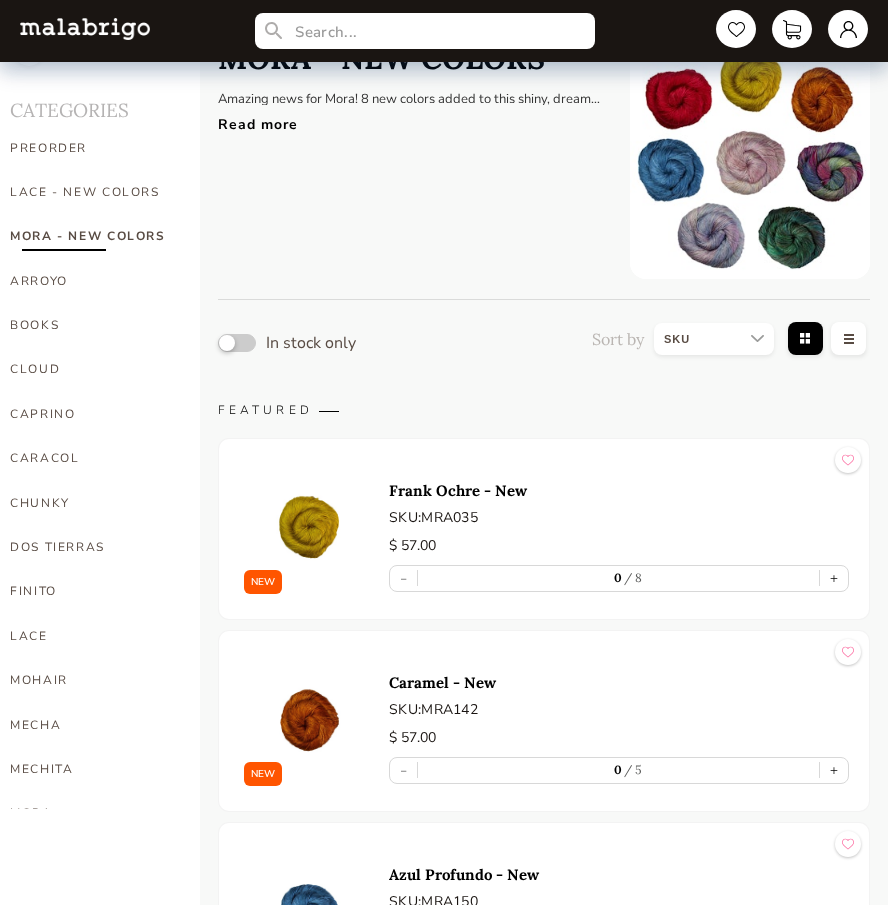 scroll, scrollTop: 300, scrollLeft: 0, axis: vertical 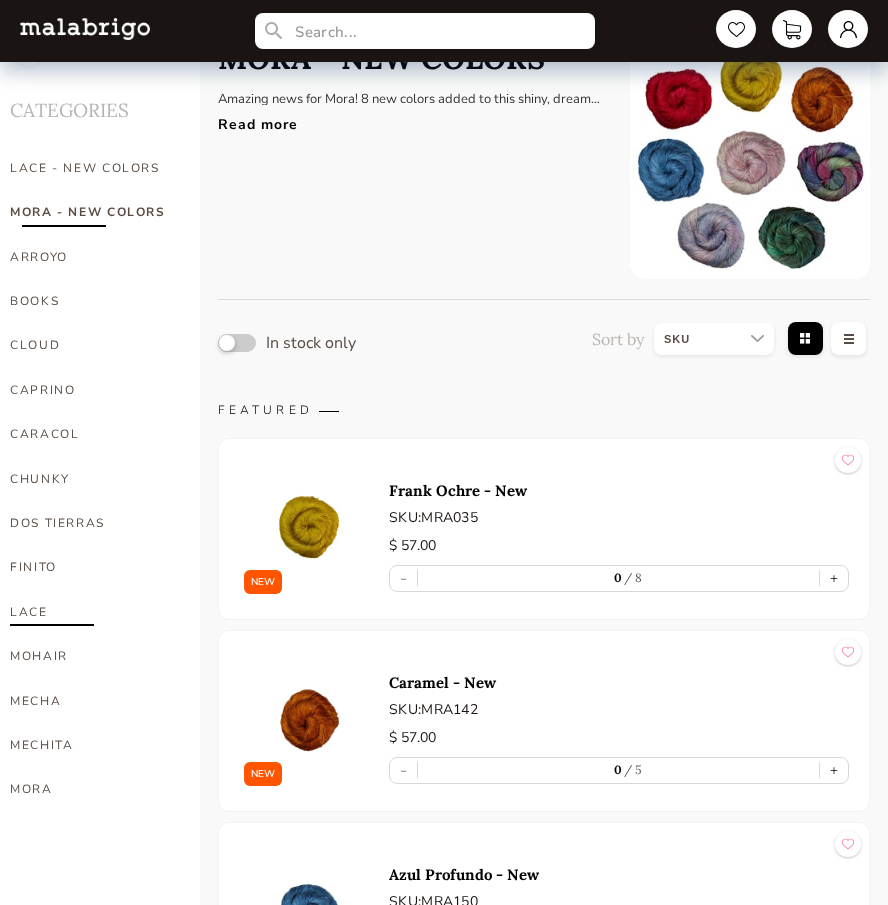click on "LACE" at bounding box center [93, 612] 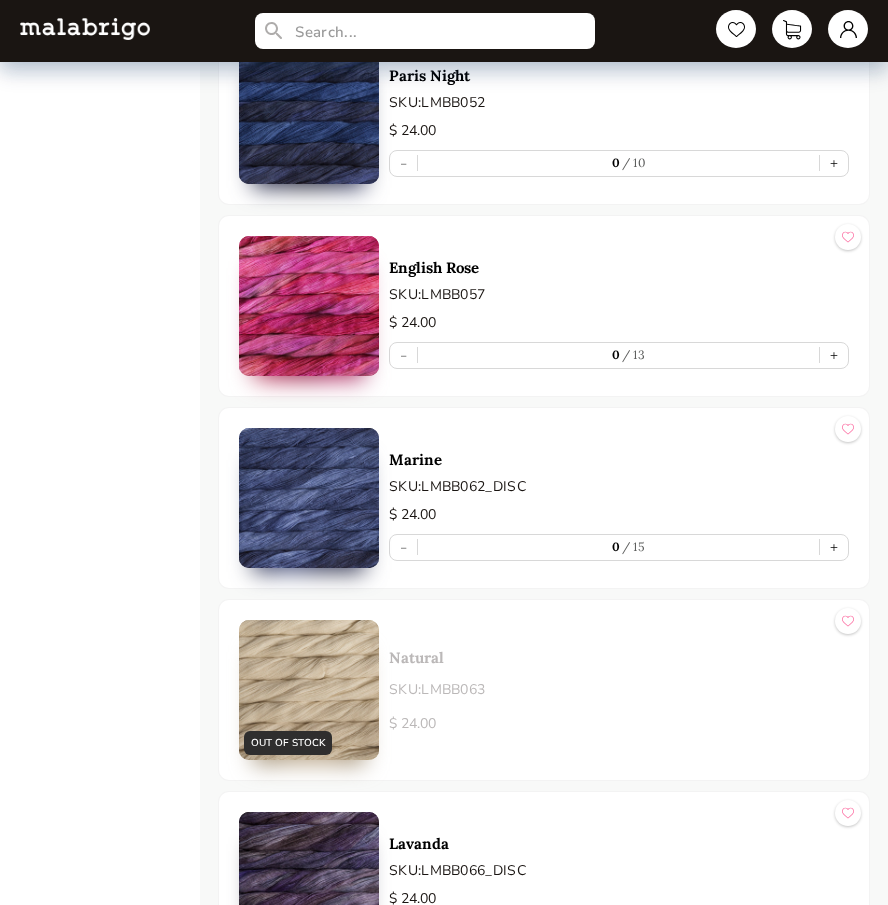 scroll, scrollTop: 4353, scrollLeft: 0, axis: vertical 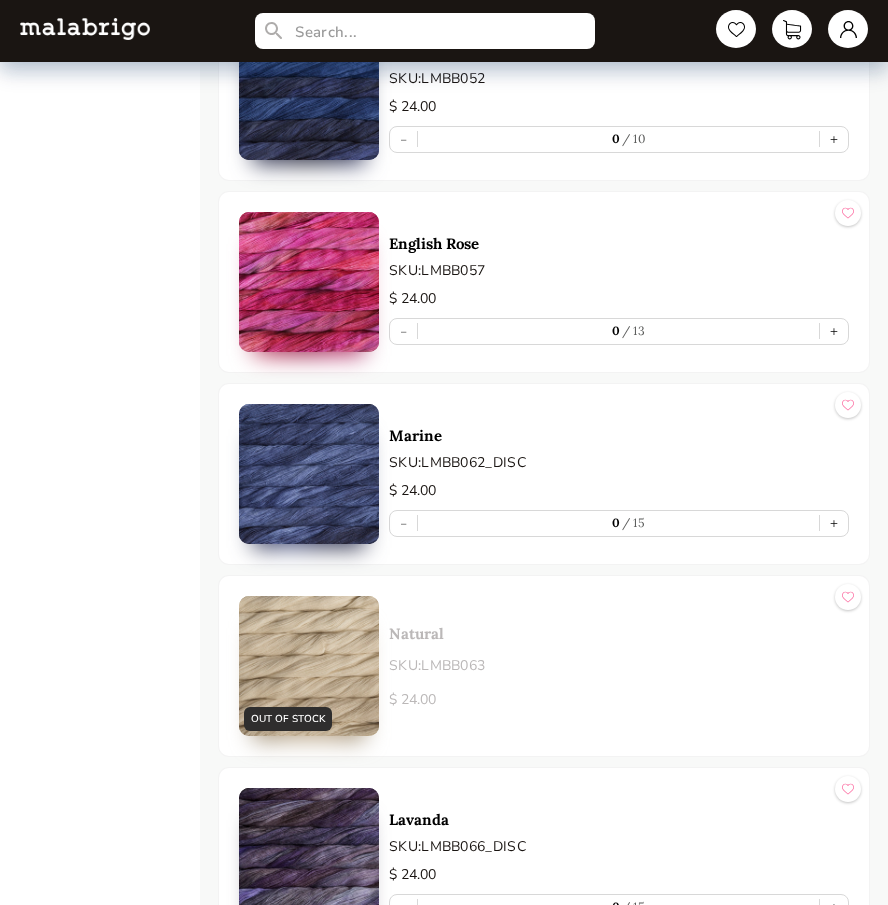 click on "HOME CATEGORIES VIENTOS - PREORDER US MINI - PREORDER CARACOL "ON BLACK" - PREORDER RIOS: "AMIGAS DE ROSALINDA"  NOW SHIPPING HOLIDAY KIT 2025 - PREORDER LACE - NEW COLORS MORA - NEW COLORS ARROYO BOOKS CLOUD CAPRINO CARACOL CHUNKY DOS TIERRAS FINITO LACE MOHAIR MECHA MECHITA MORA NOVENTA NUBE ON SALE RASTA RIOS RIOS SÓLIDOS SOCK CAKES - METAMORPHOSIS SEIS CABOS SILKPACA SILKY MERINO SOCK SUSURRO TOTES ULTIMATE SOCK VERANO WASHTED WORSTED" at bounding box center (100, 1713) 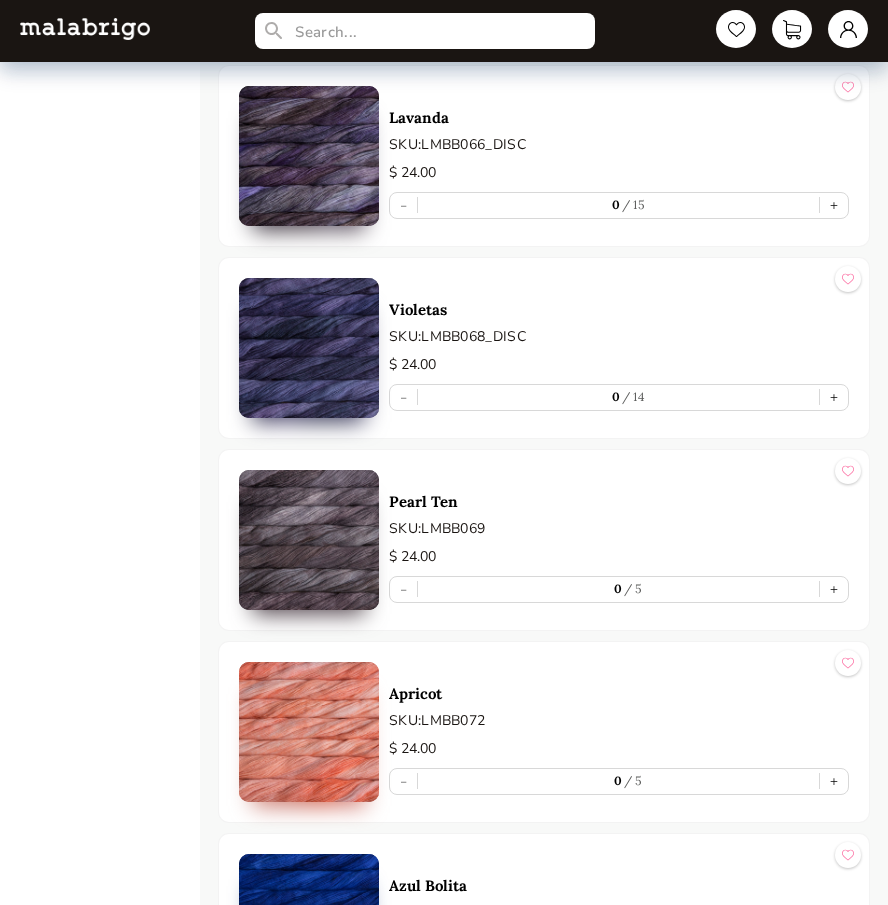 scroll, scrollTop: 4753, scrollLeft: 0, axis: vertical 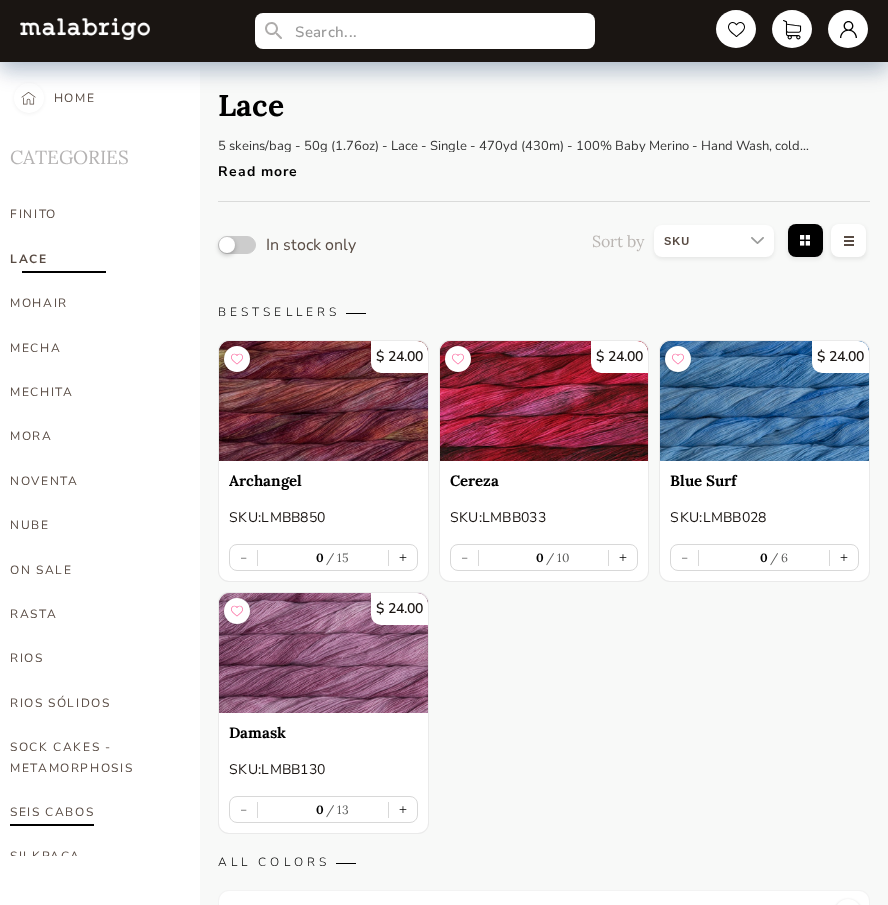 click on "SEIS CABOS" at bounding box center (93, 812) 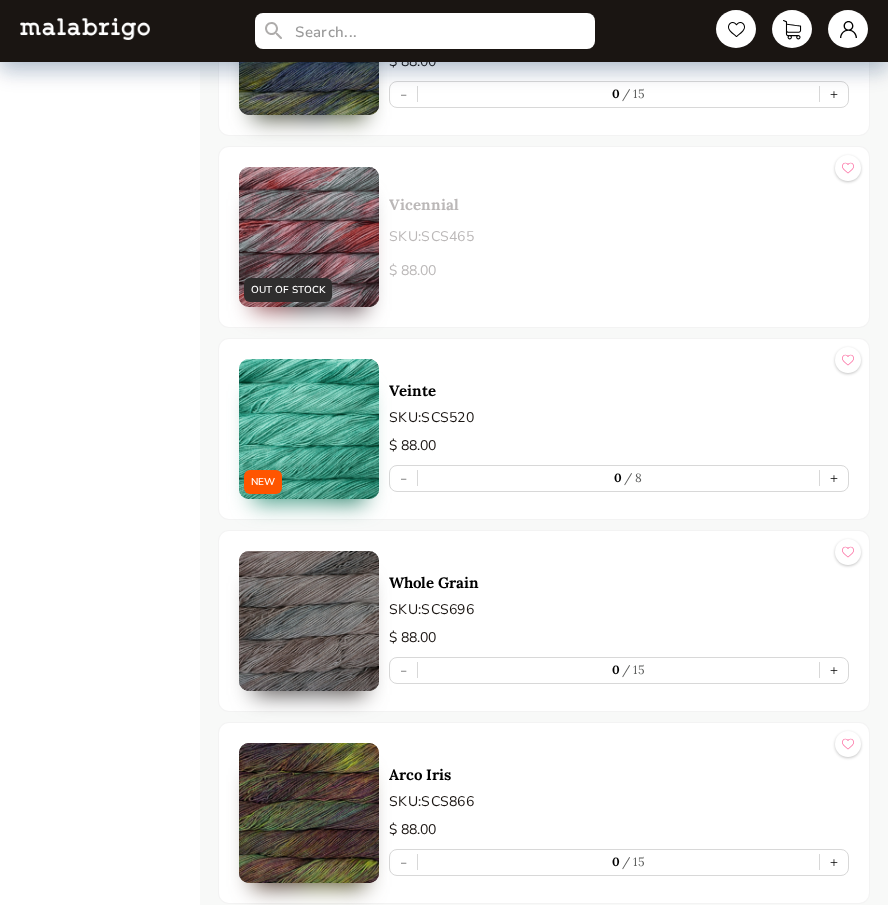 scroll, scrollTop: 5006, scrollLeft: 0, axis: vertical 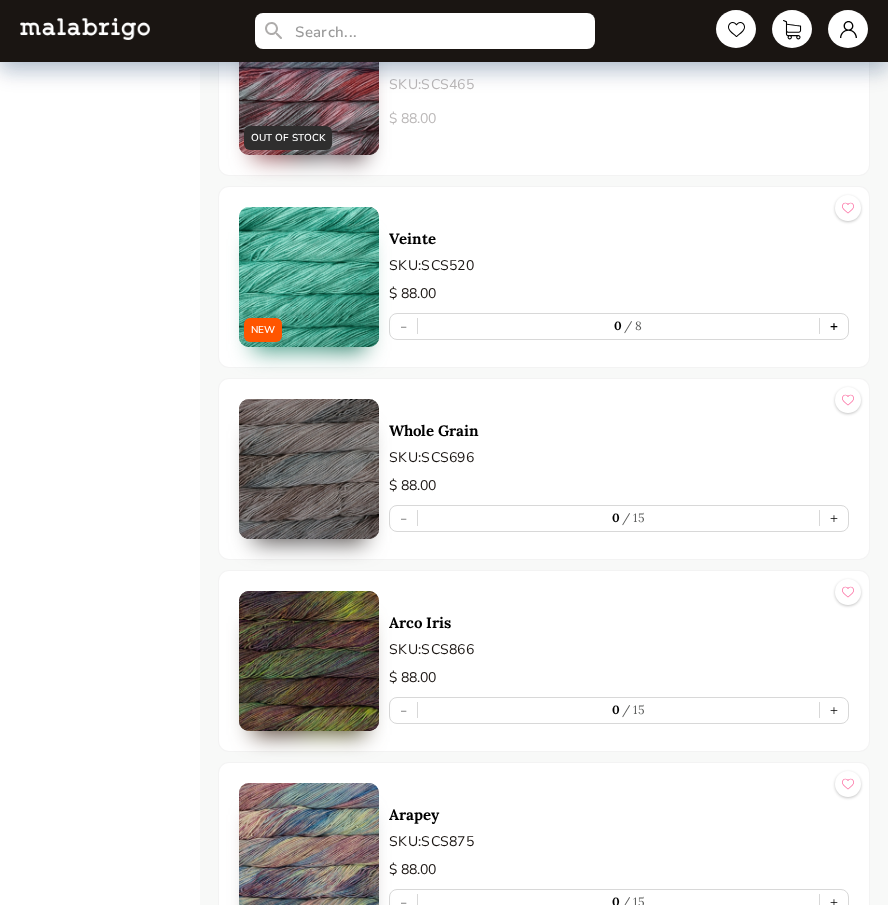 click on "+" at bounding box center [834, 326] 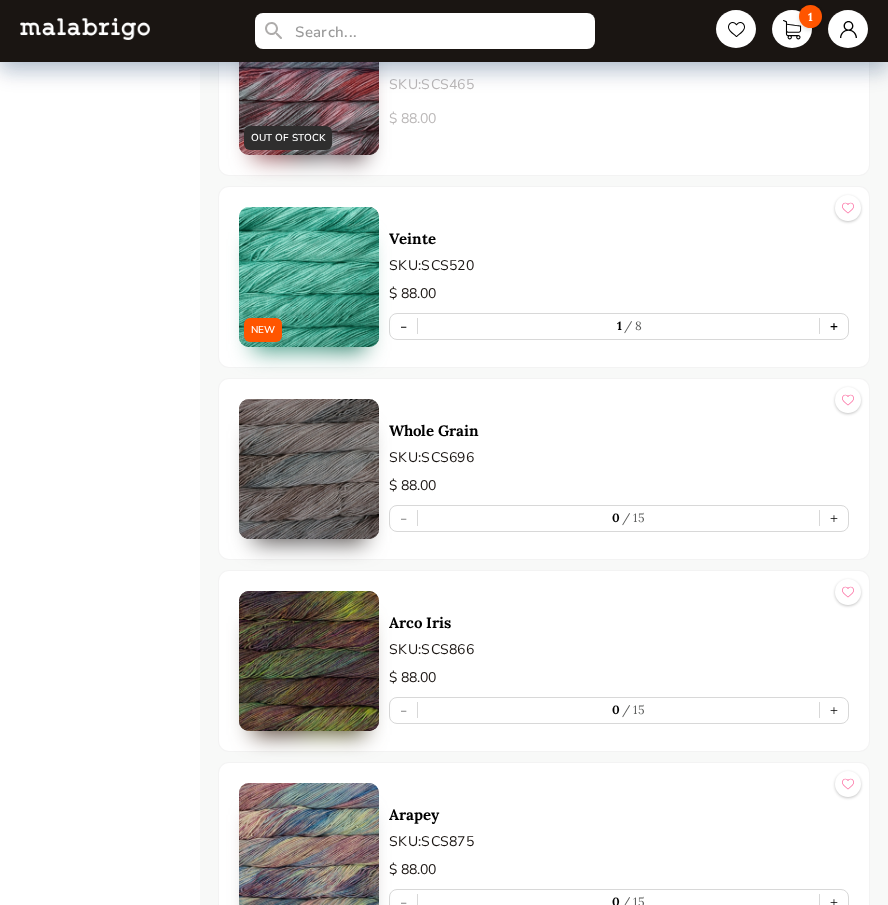 click on "+" at bounding box center (834, 326) 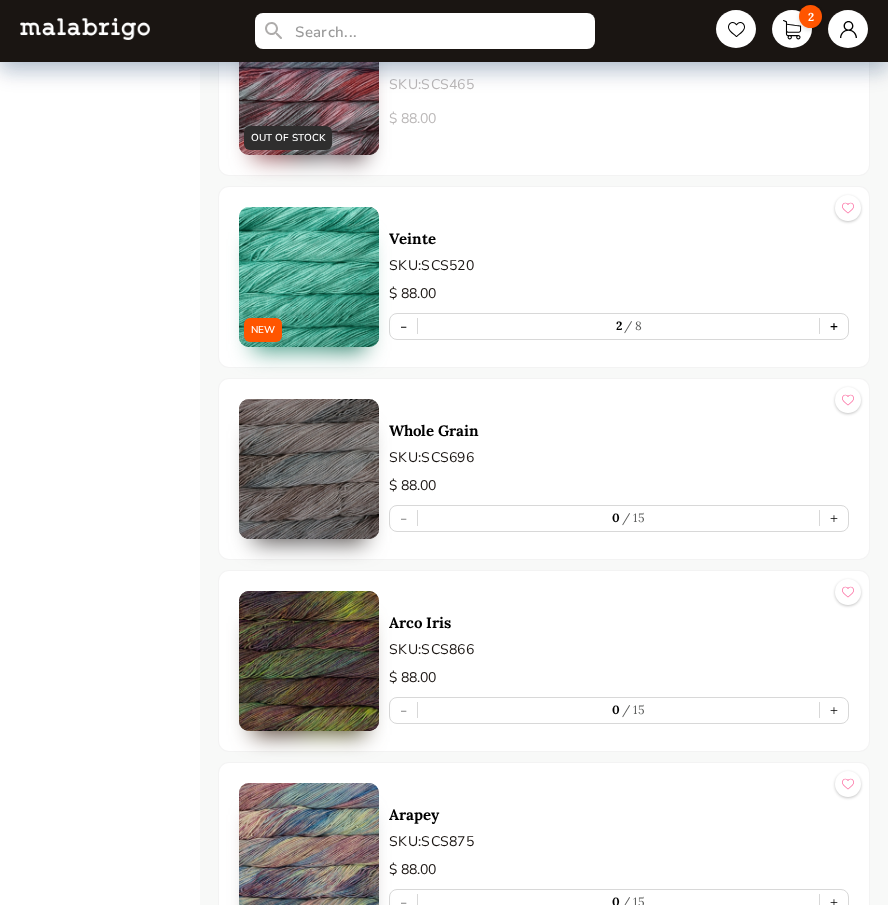 click on "+" at bounding box center [834, 326] 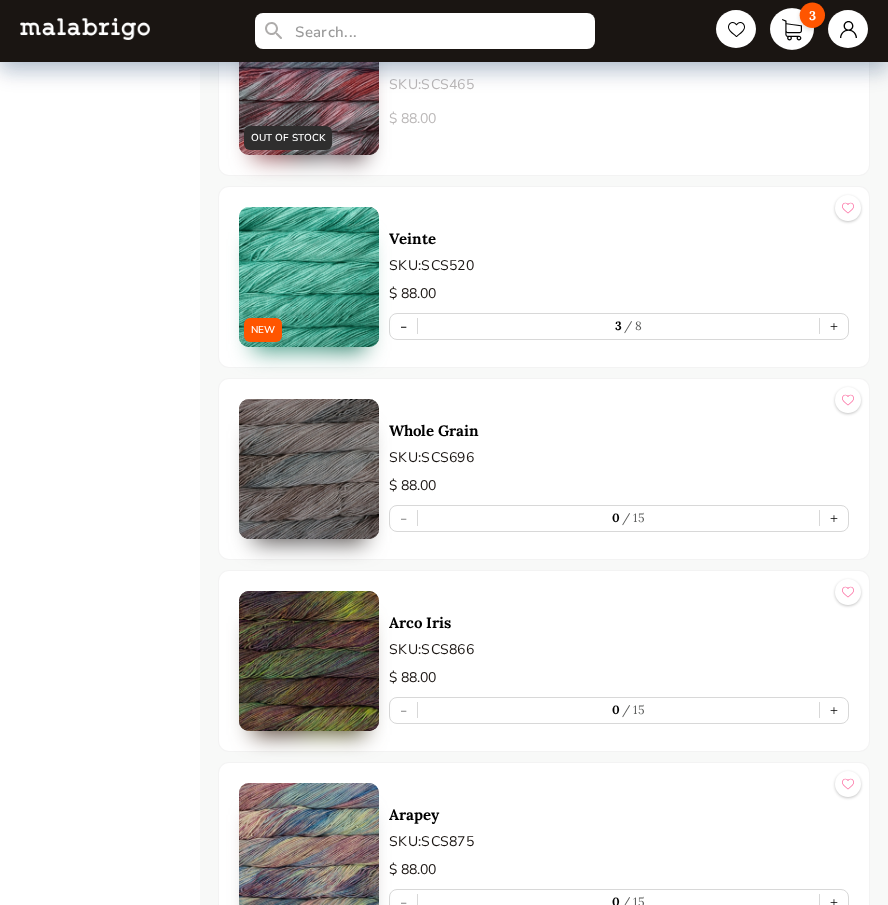 click on "3" at bounding box center [792, 29] 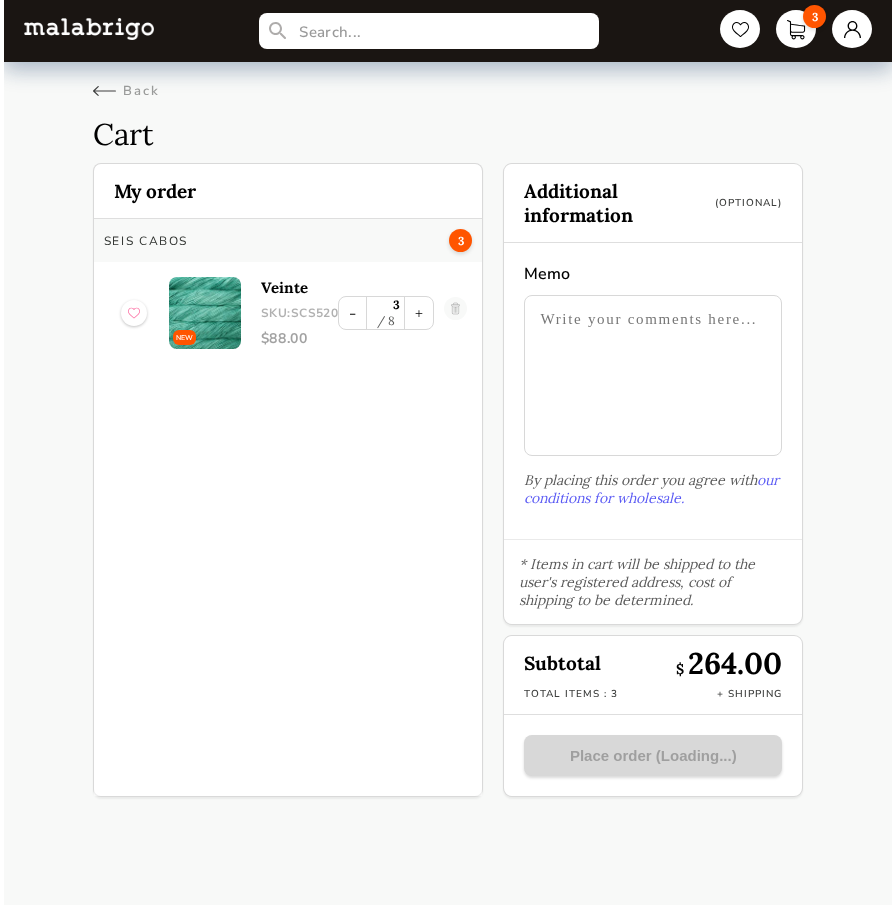scroll, scrollTop: 0, scrollLeft: 0, axis: both 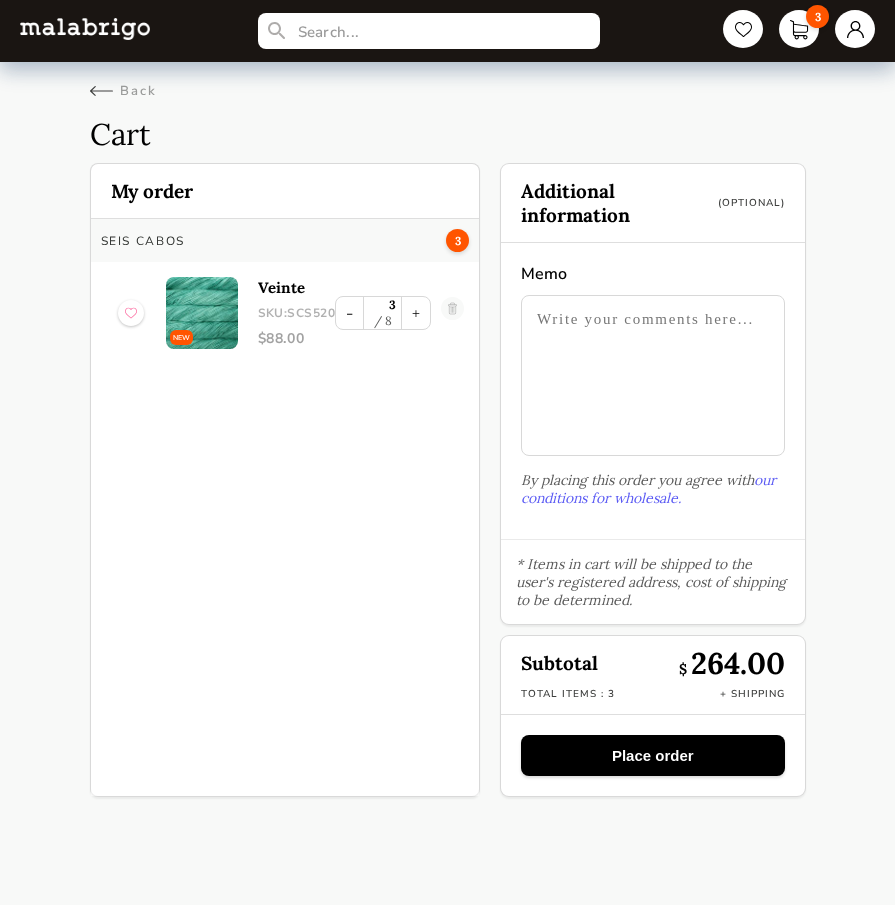 click on "Place order" at bounding box center [652, 755] 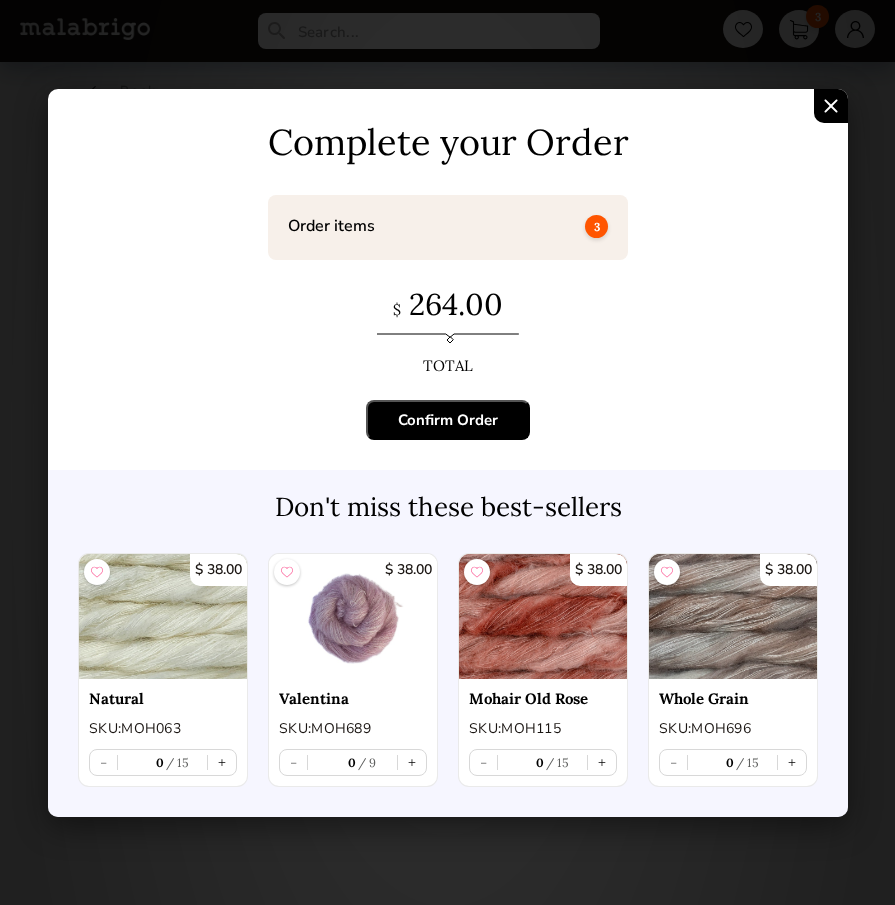 click on "Confirm Order" at bounding box center (448, 420) 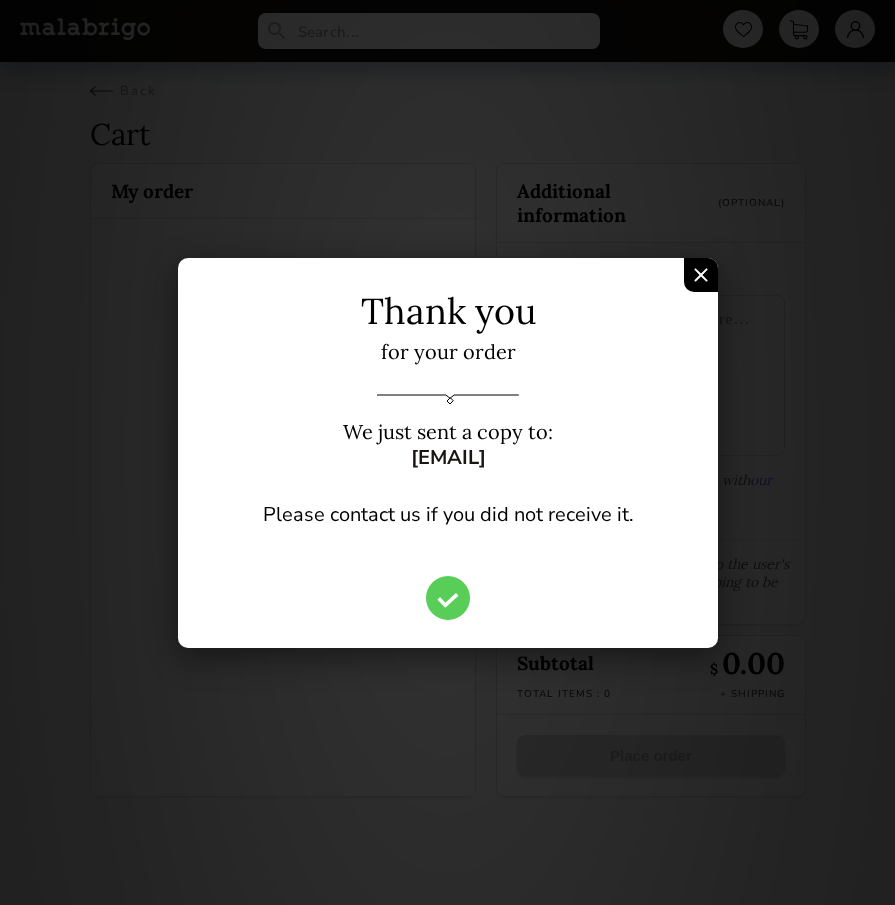 click at bounding box center [701, 275] 